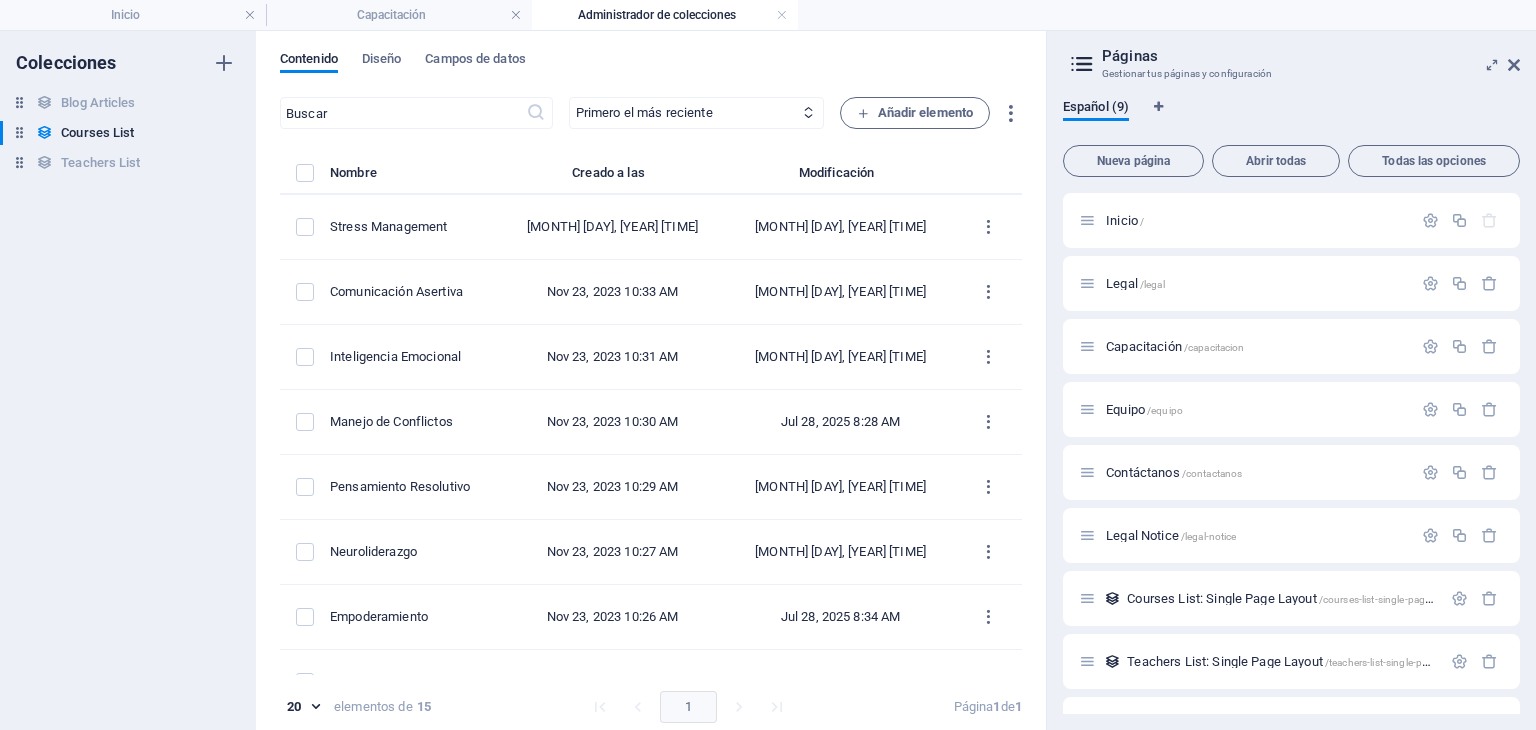 select on "name" 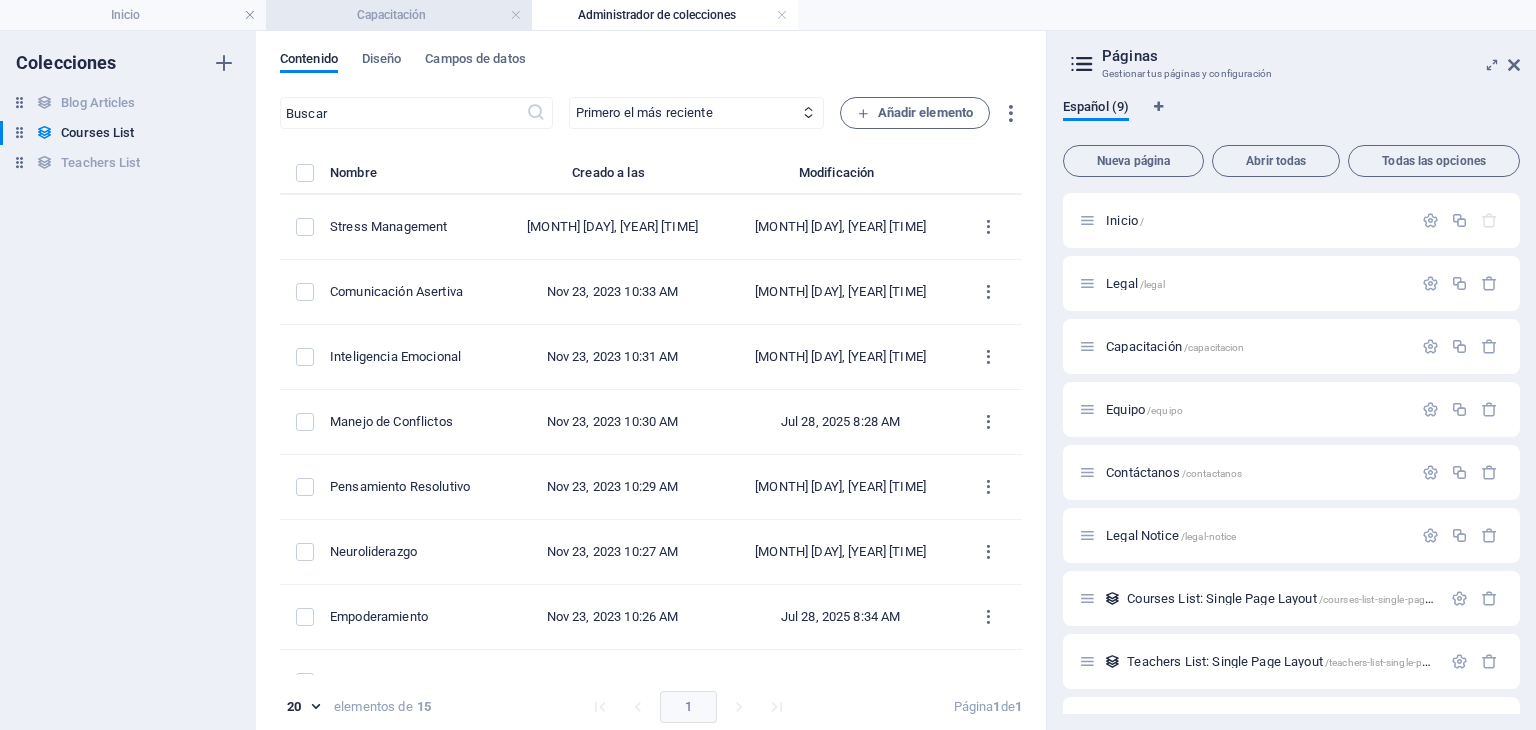 click on "Capacitación" at bounding box center [399, 15] 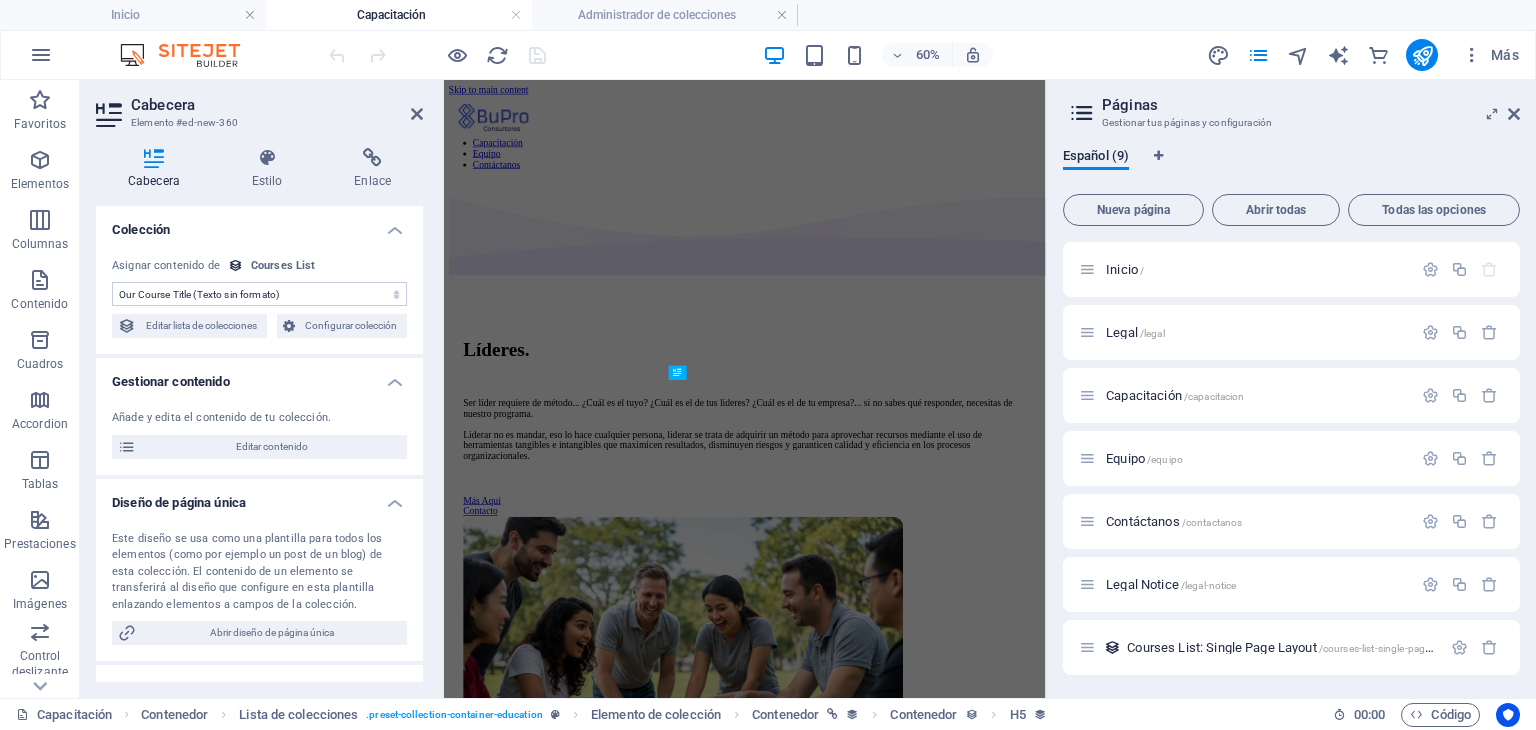 scroll, scrollTop: 2602, scrollLeft: 0, axis: vertical 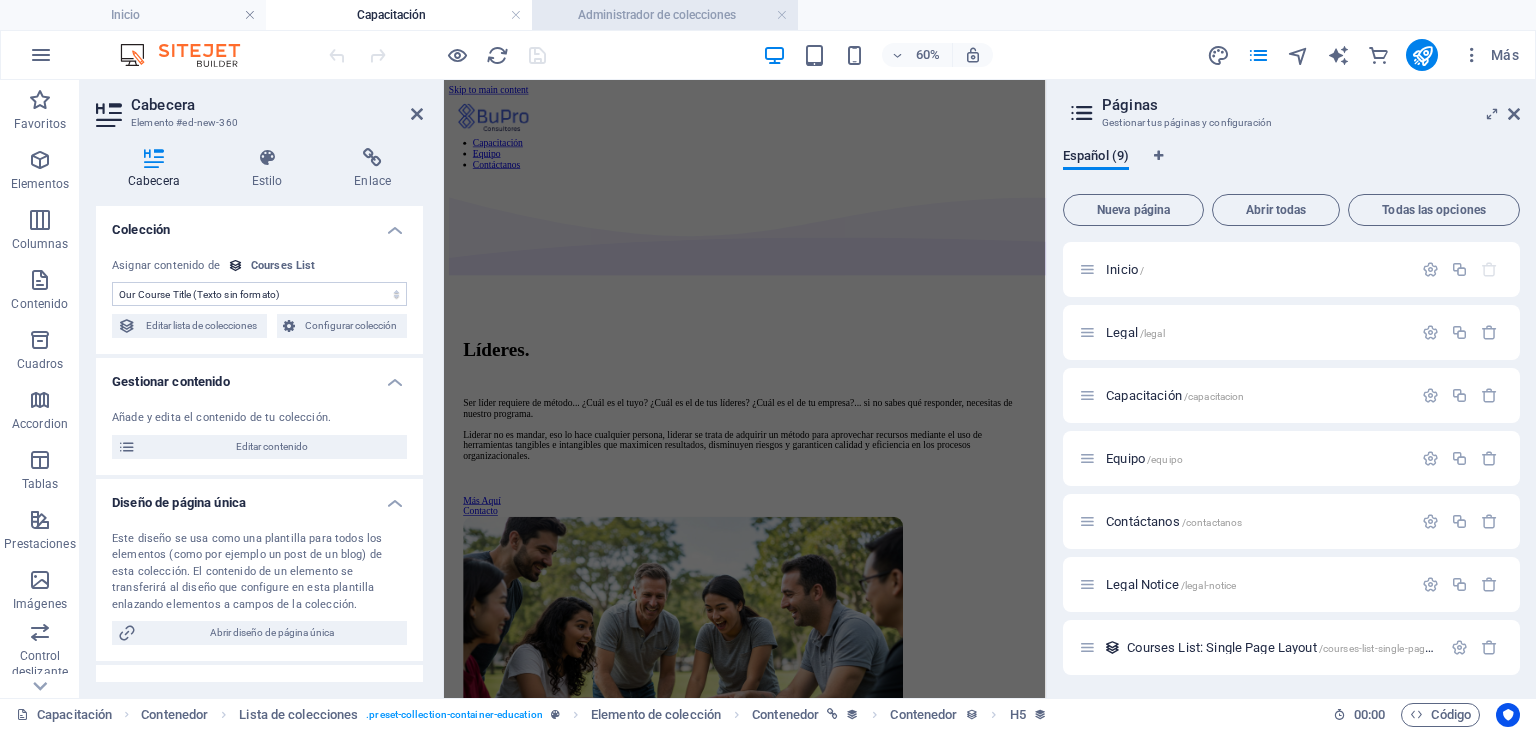click on "Administrador de colecciones" at bounding box center [665, 15] 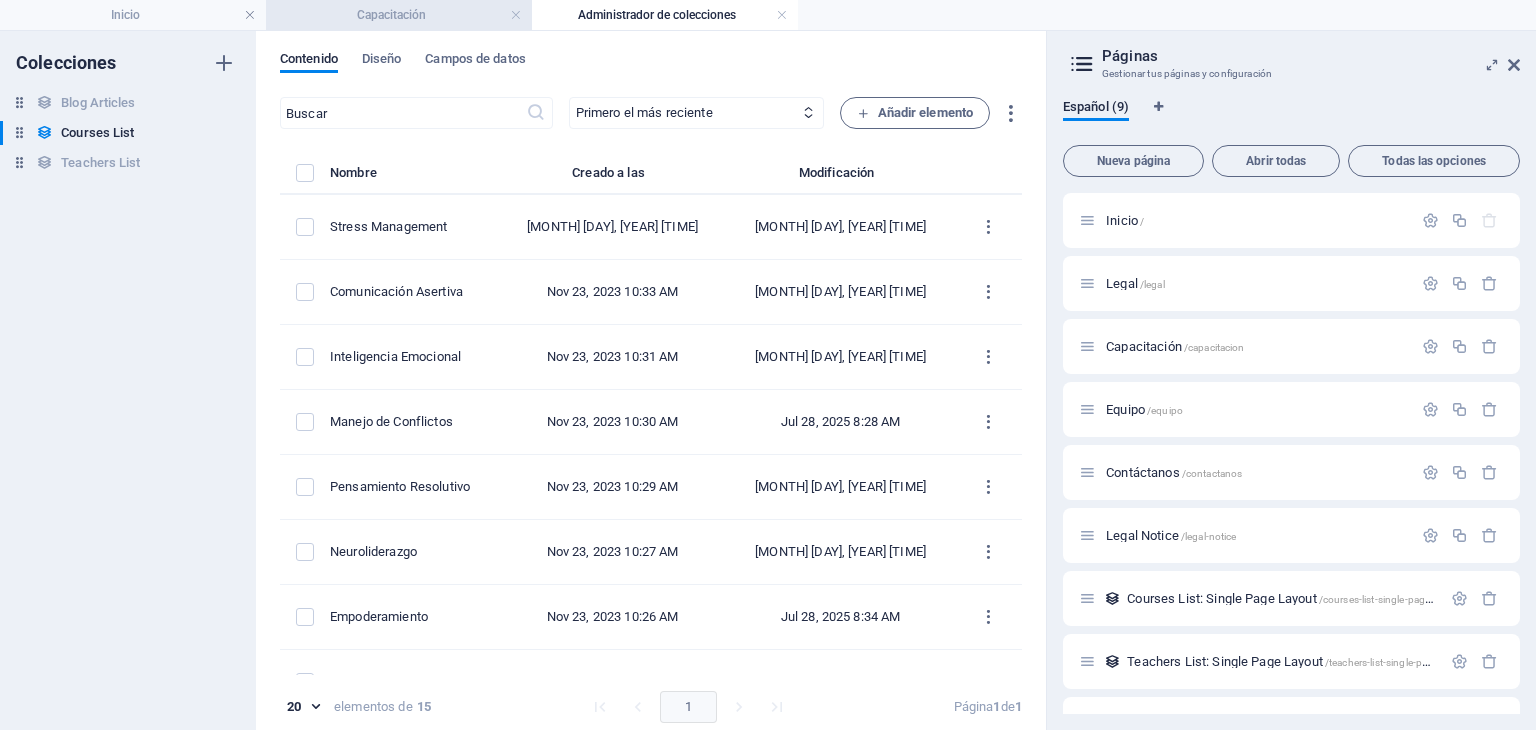 click on "Capacitación" at bounding box center (399, 15) 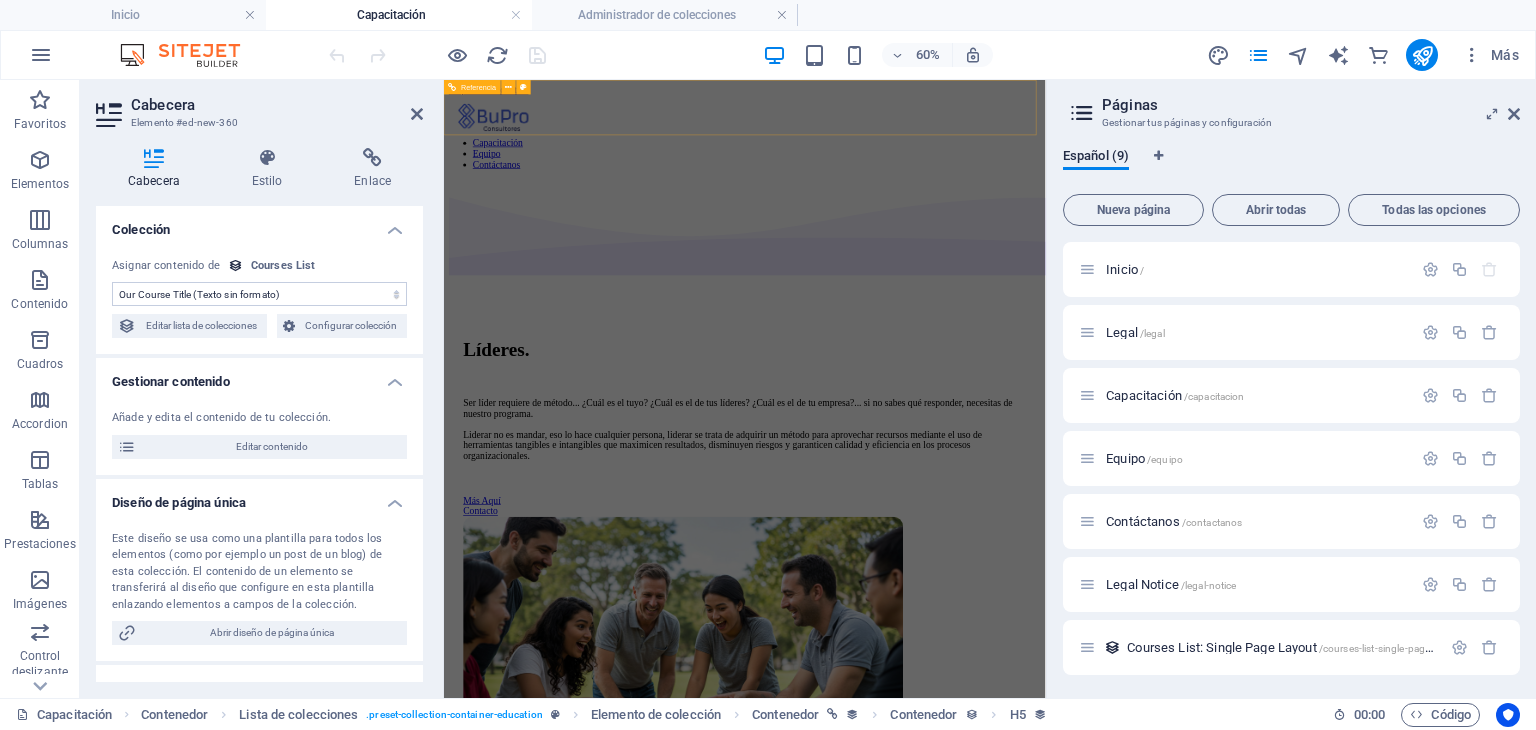 click on "Inicio Legal Capacitación Equipo Contáctanos" at bounding box center (945, 168) 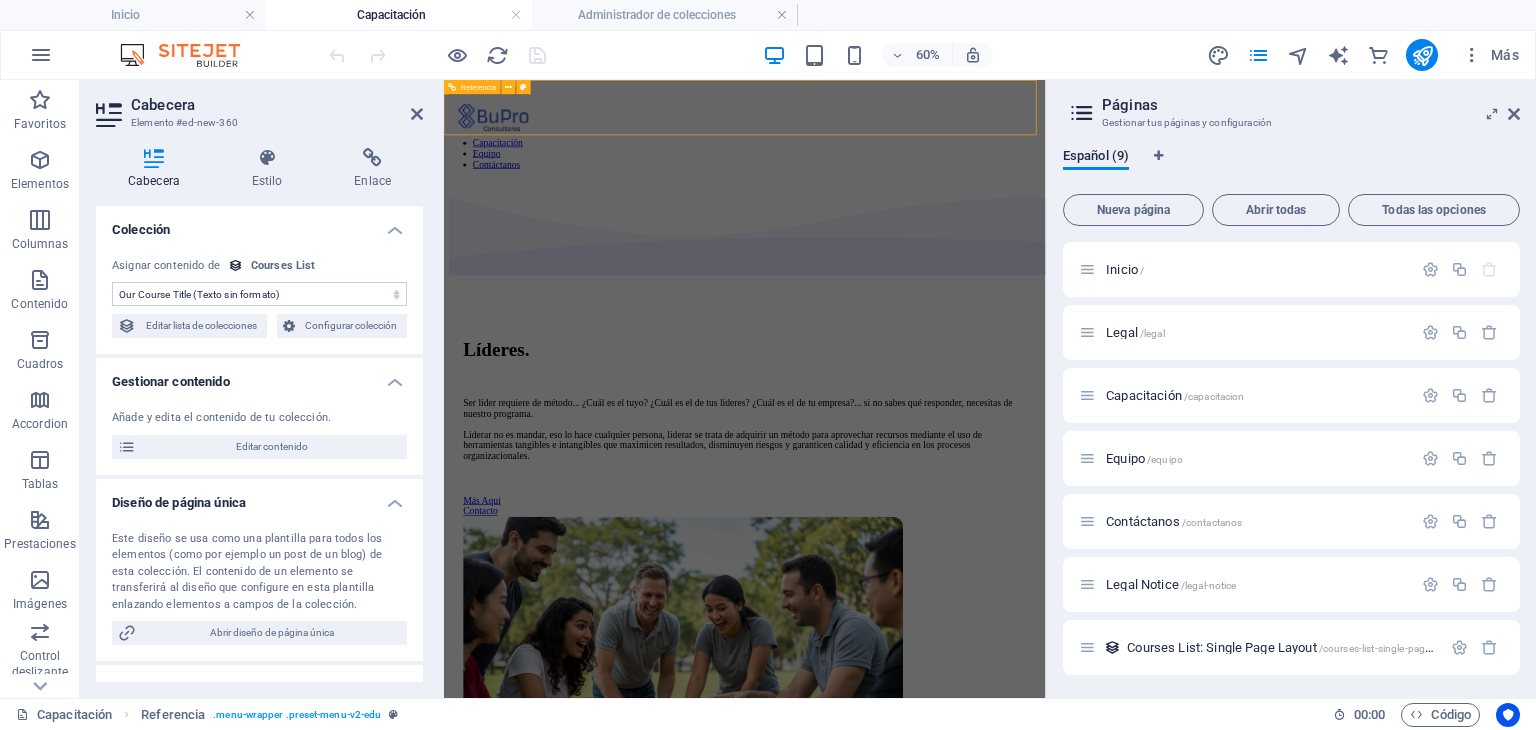 click on "Inicio Legal Capacitación Equipo Contáctanos" at bounding box center [945, 168] 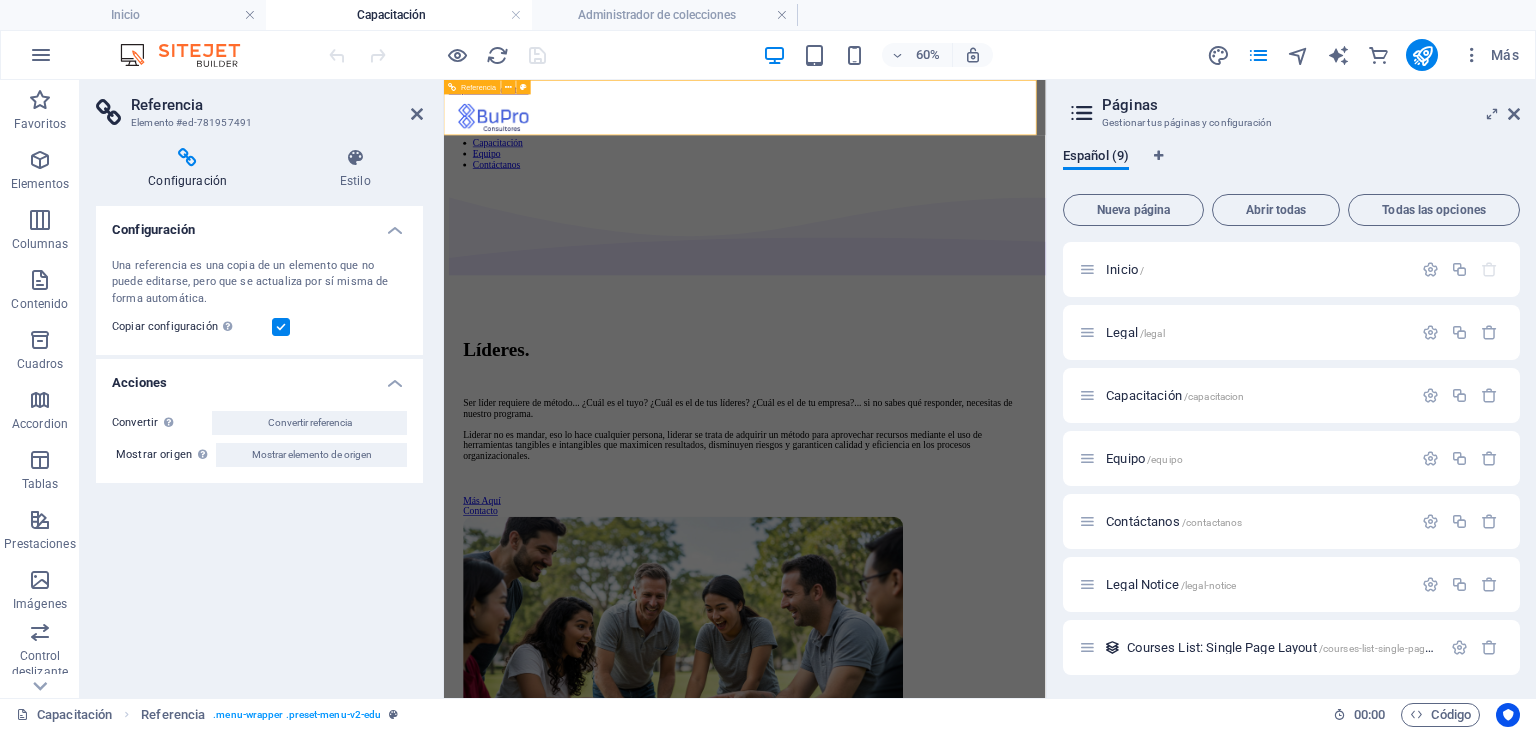click on "Inicio Legal Capacitación Equipo Contáctanos" at bounding box center [945, 185] 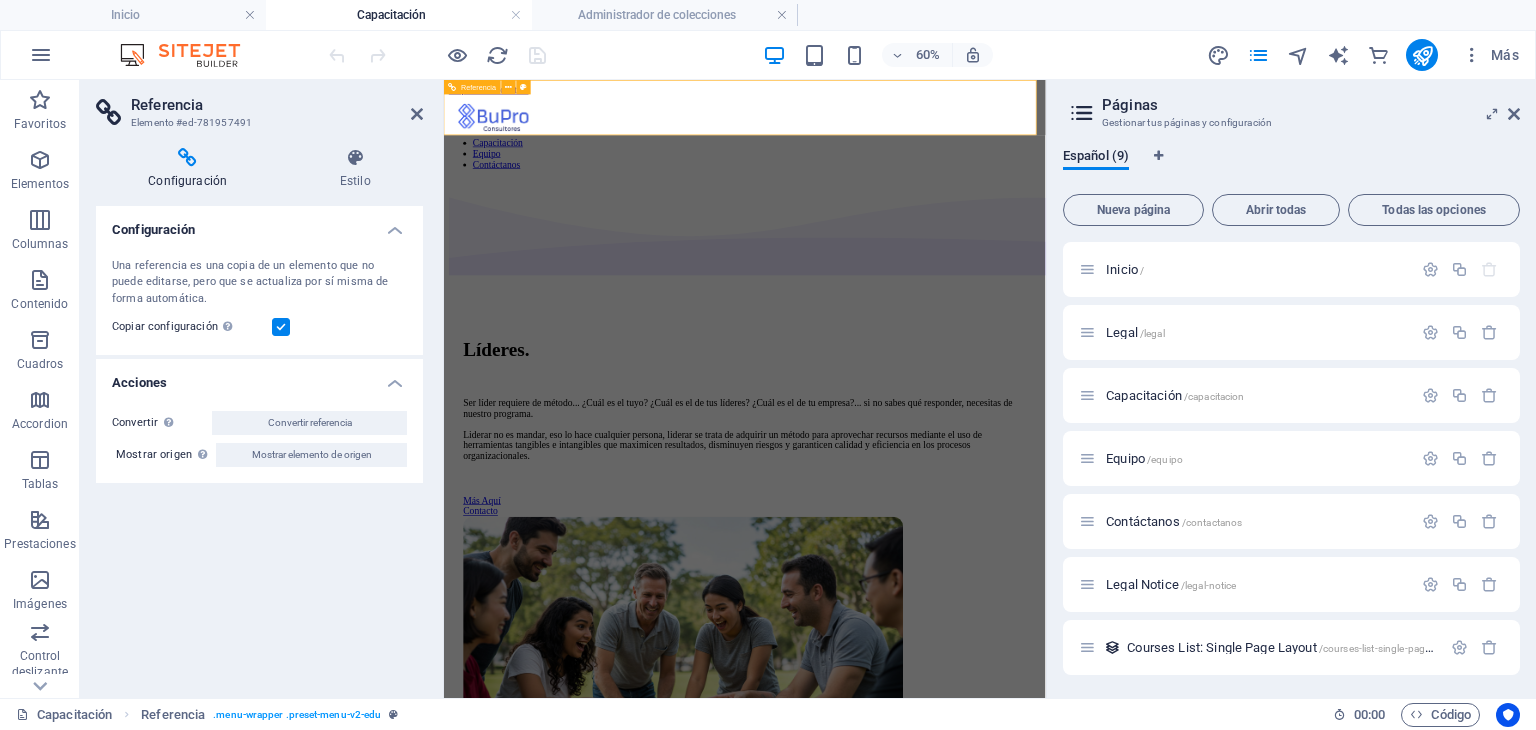 click on "Inicio Legal Capacitación Equipo Contáctanos" at bounding box center (945, 185) 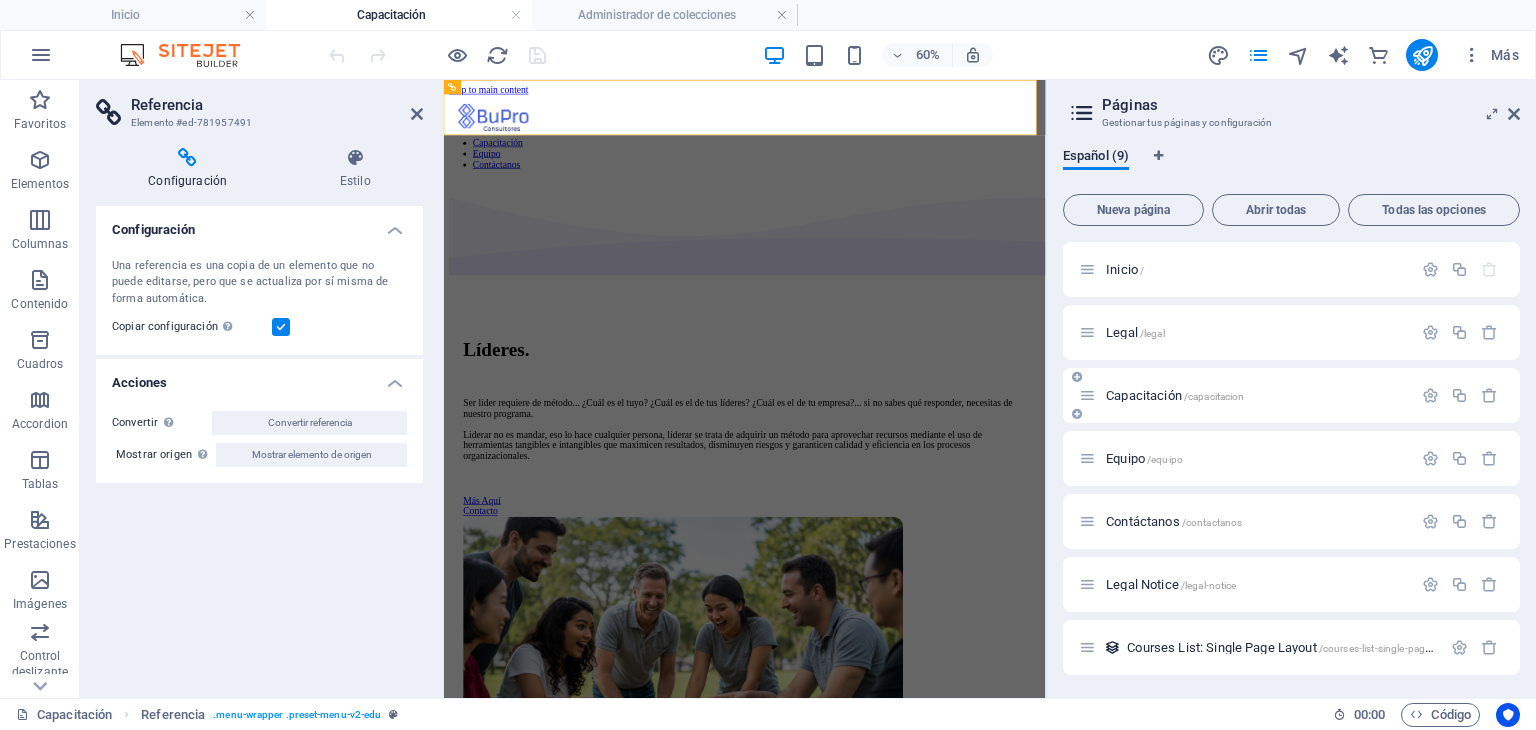 click on "Capacitación /capacitacion" at bounding box center [1175, 395] 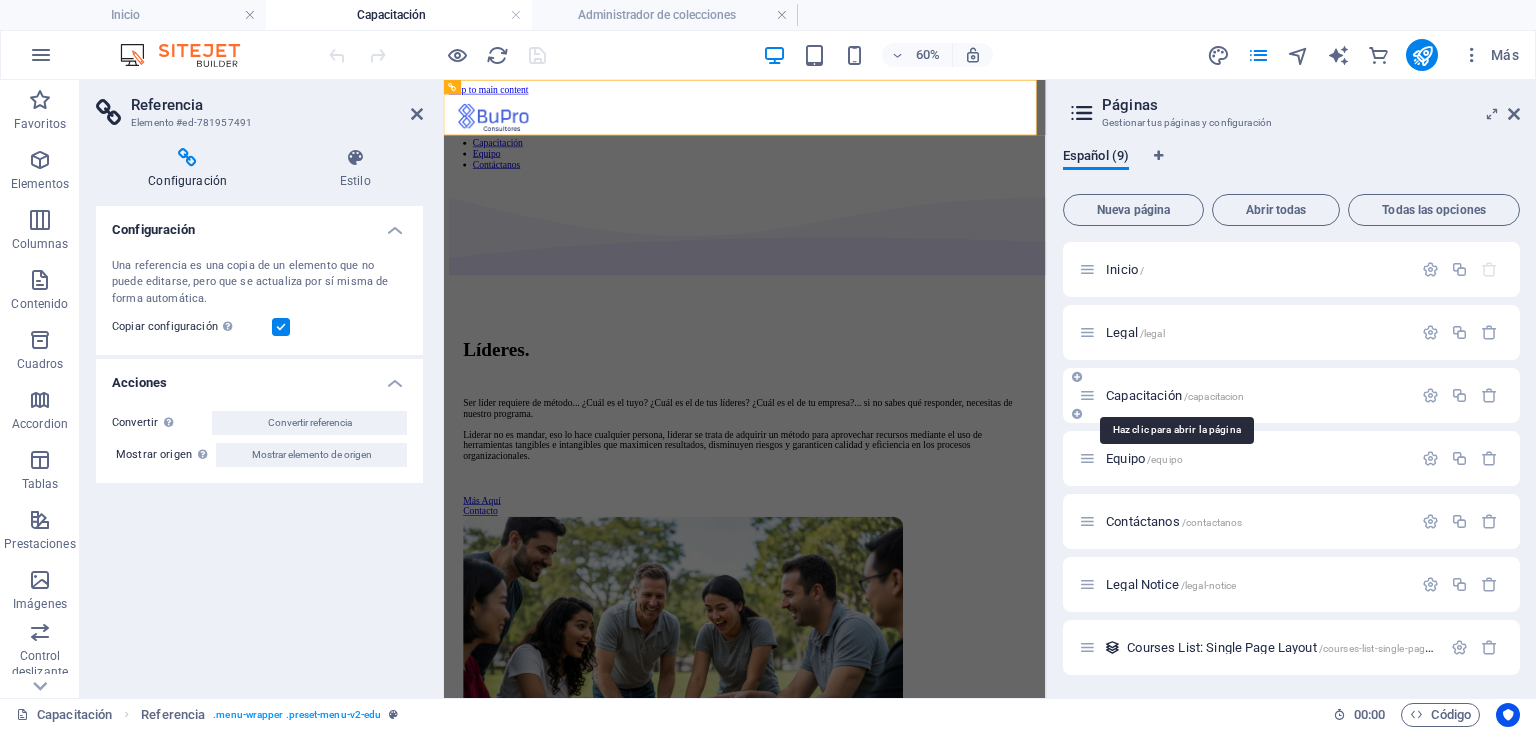 click on "Capacitación /capacitacion" at bounding box center (1175, 395) 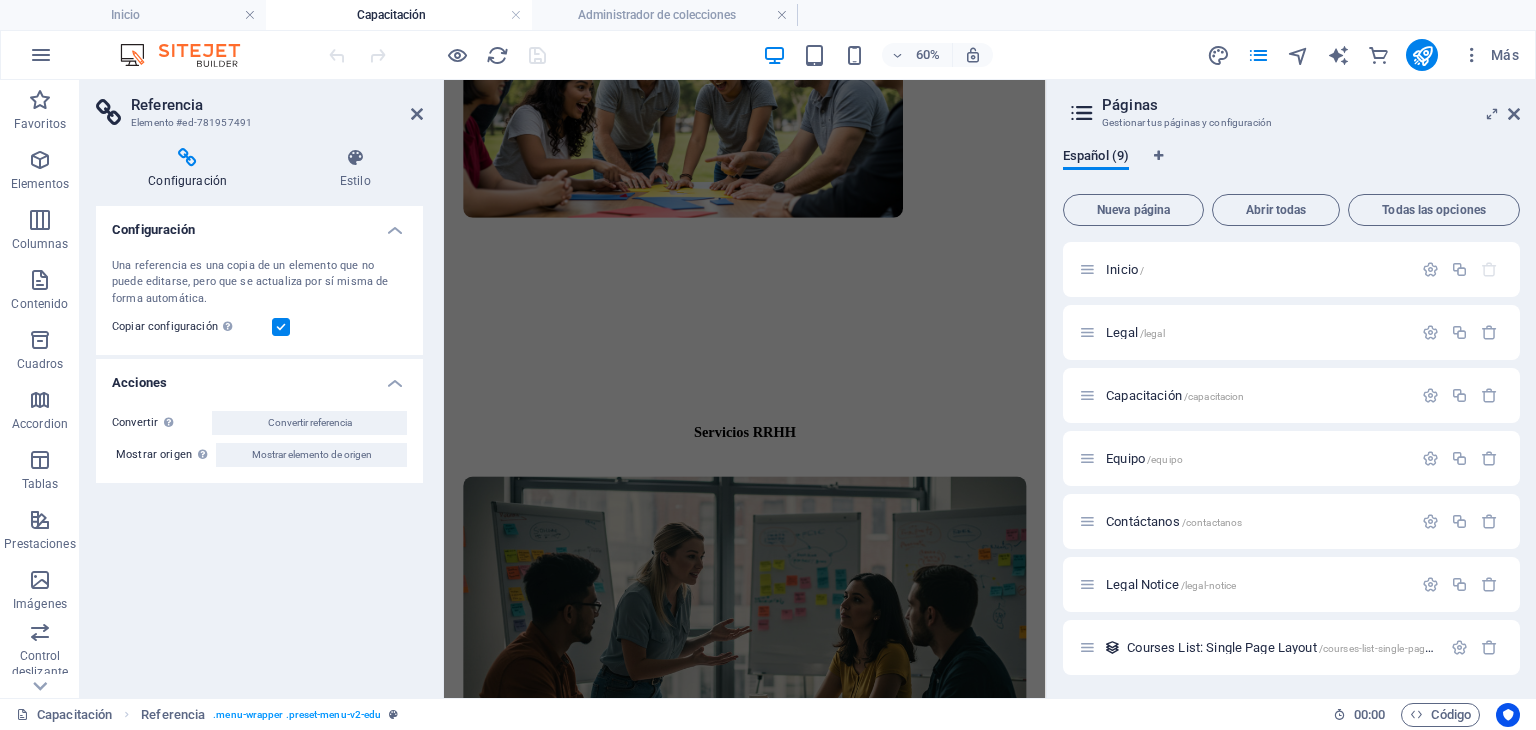 scroll, scrollTop: 920, scrollLeft: 0, axis: vertical 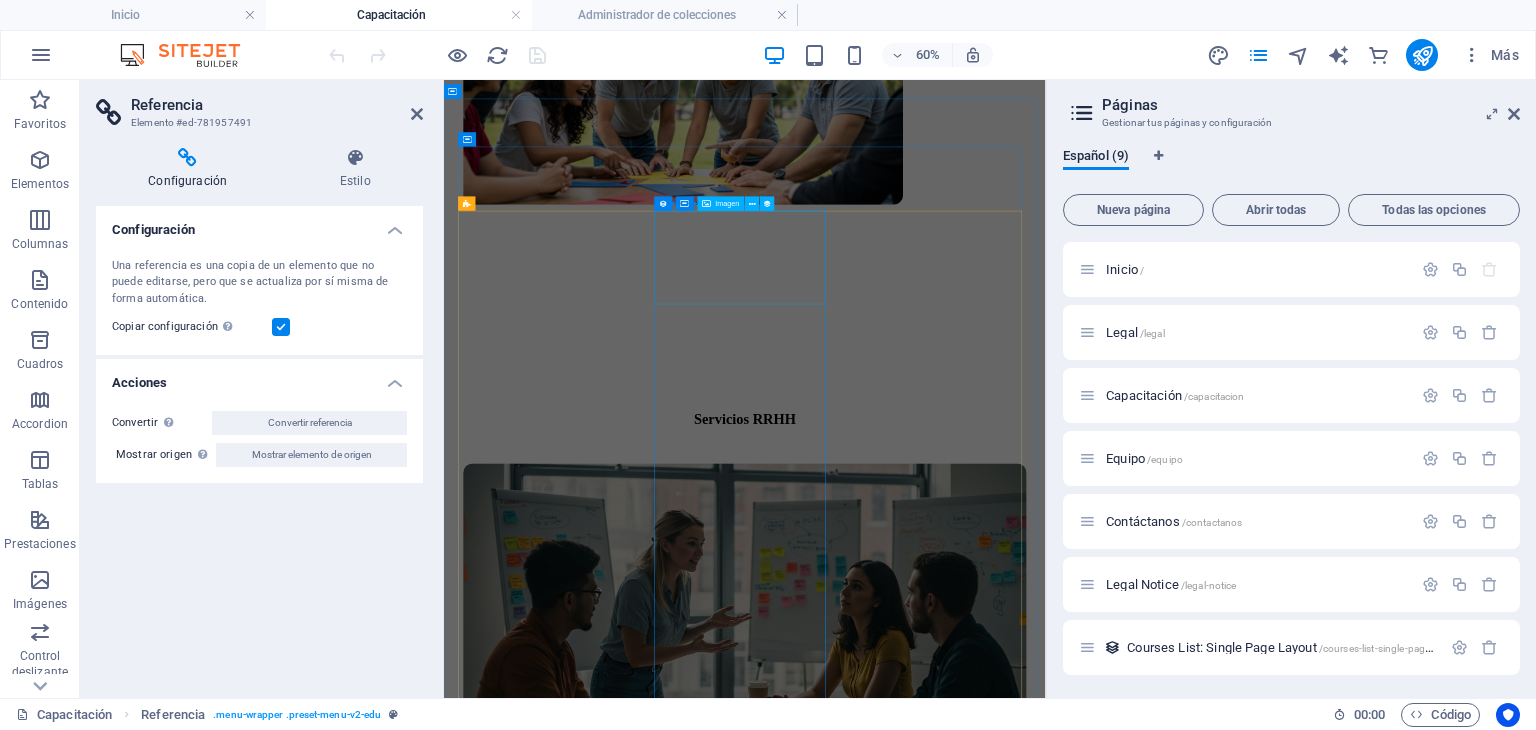 click at bounding box center [945, 1864] 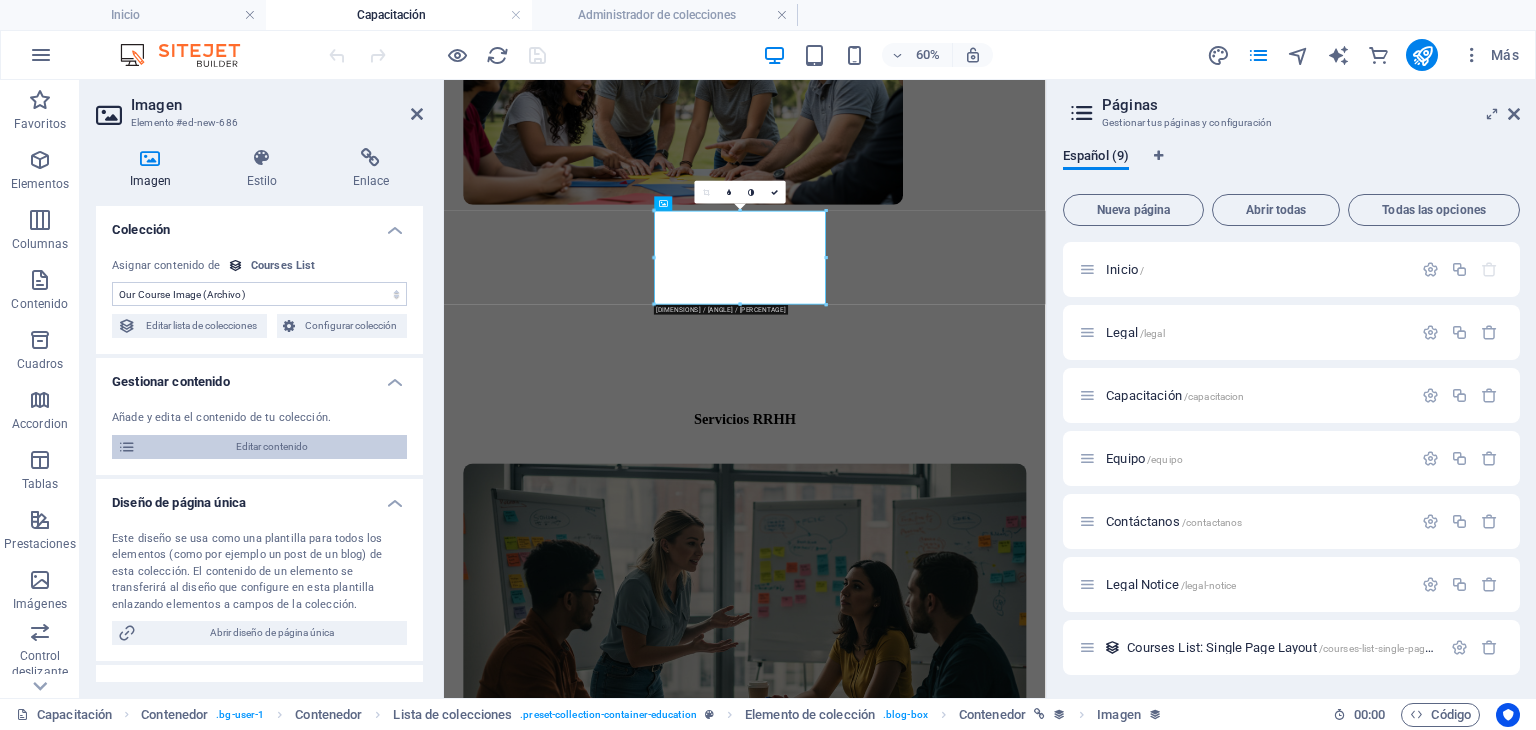 click on "Editar contenido" at bounding box center (271, 447) 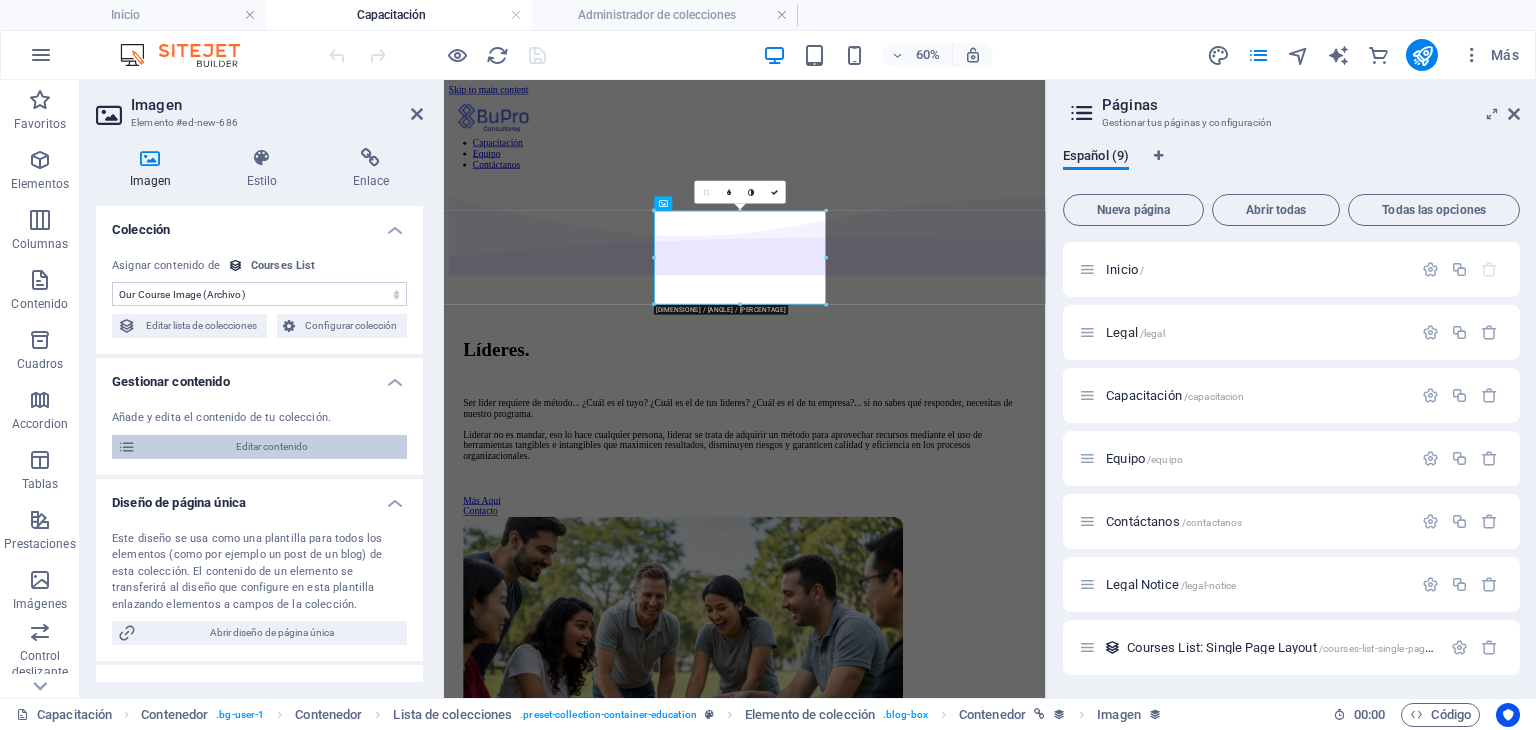 select on "Management" 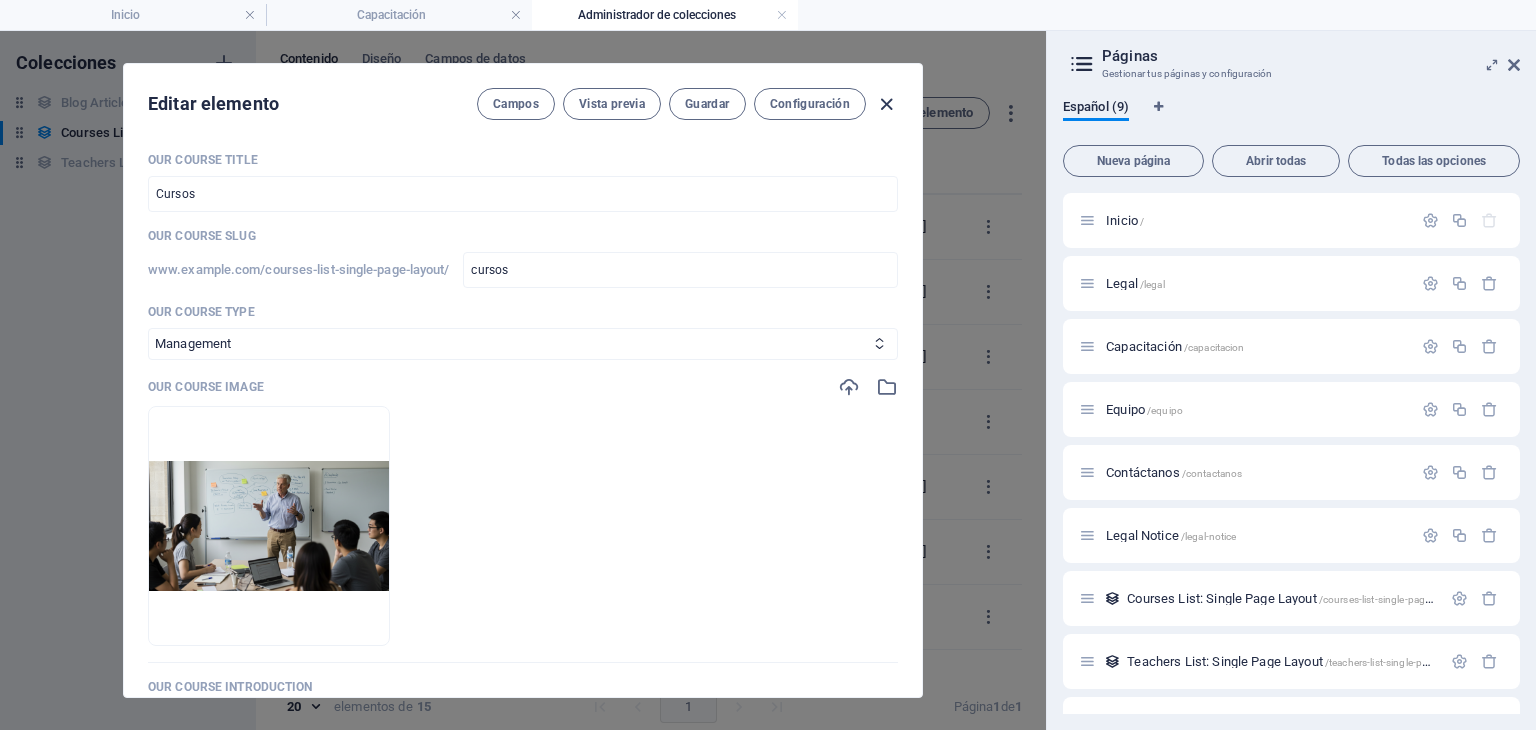 click at bounding box center (886, 104) 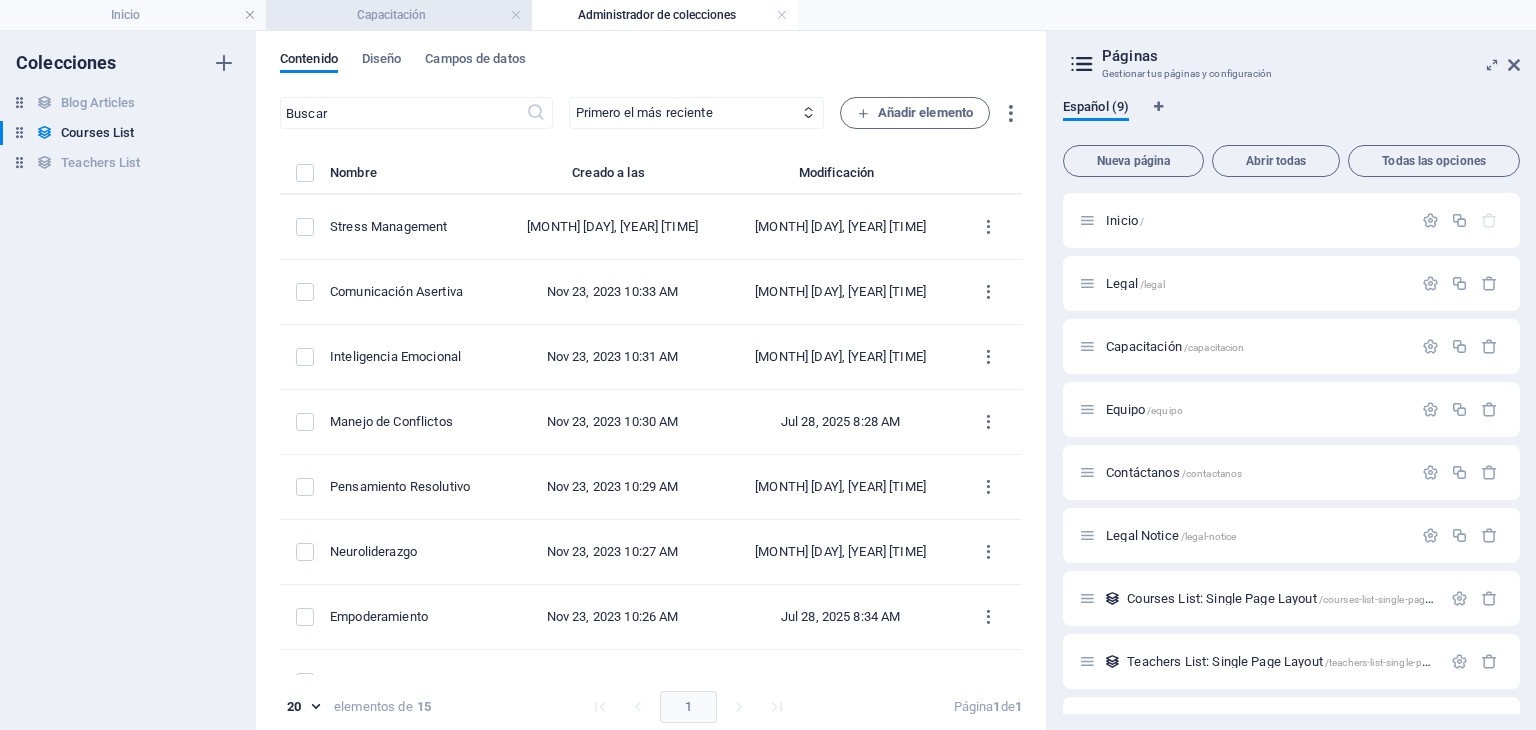 click on "Capacitación" at bounding box center (399, 15) 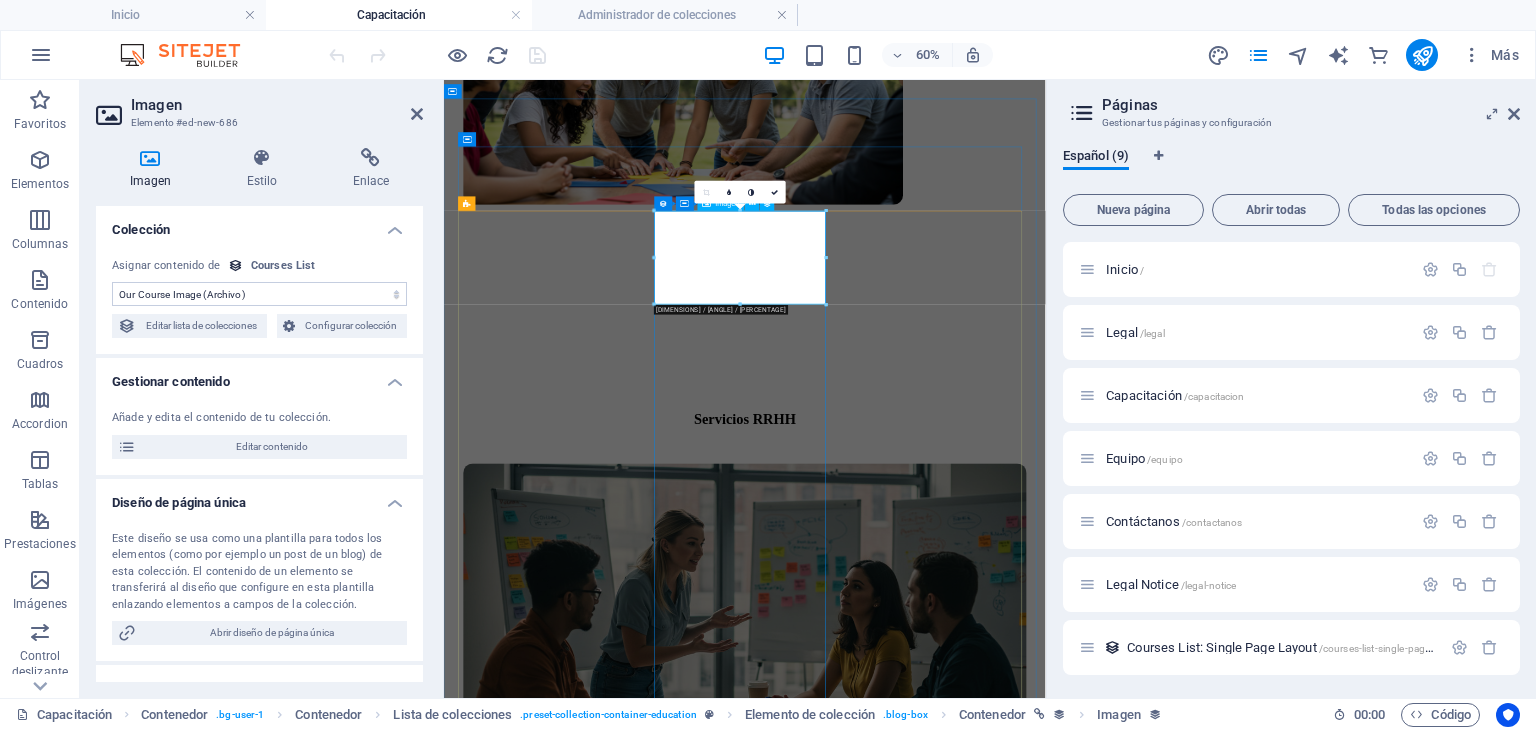 click at bounding box center (945, 1864) 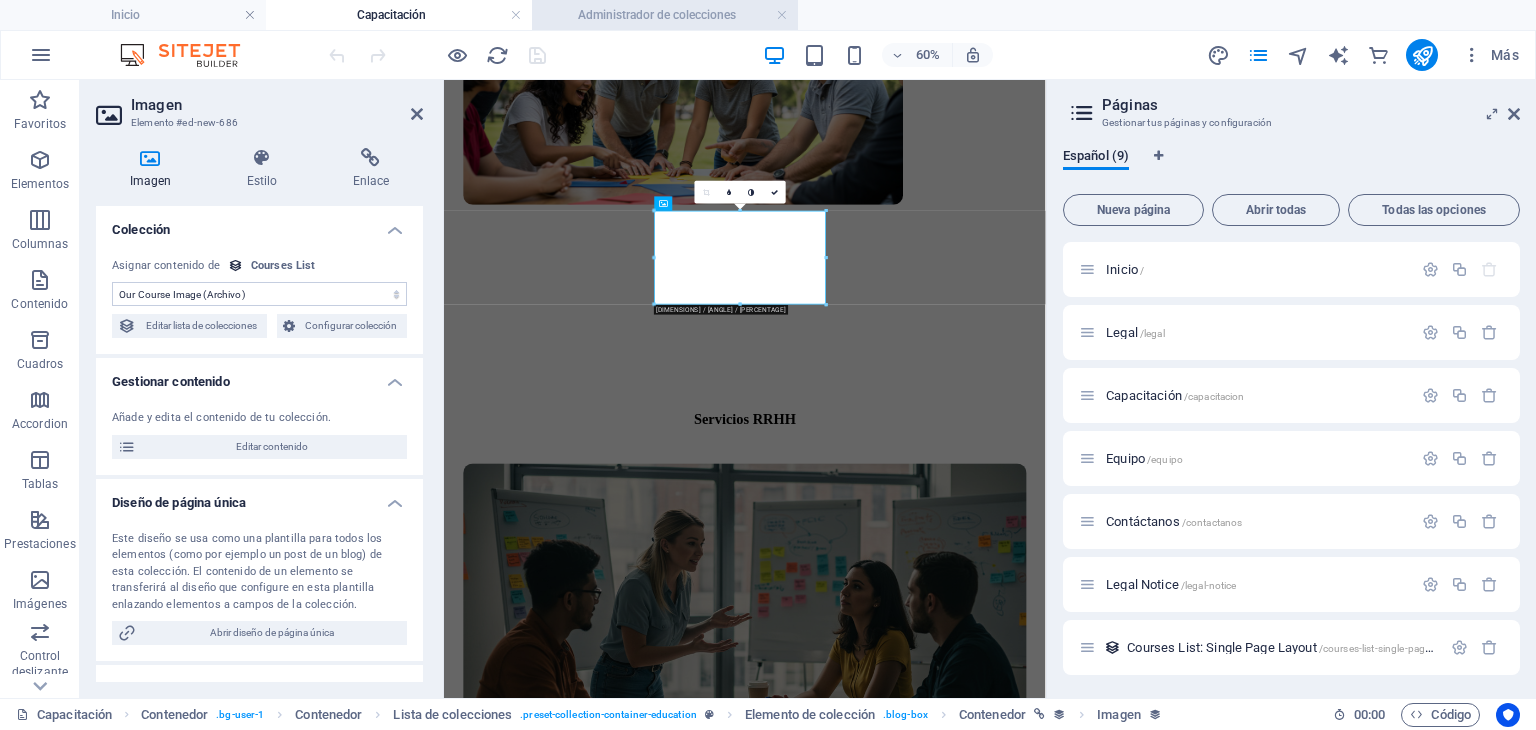 click on "Administrador de colecciones" at bounding box center [665, 15] 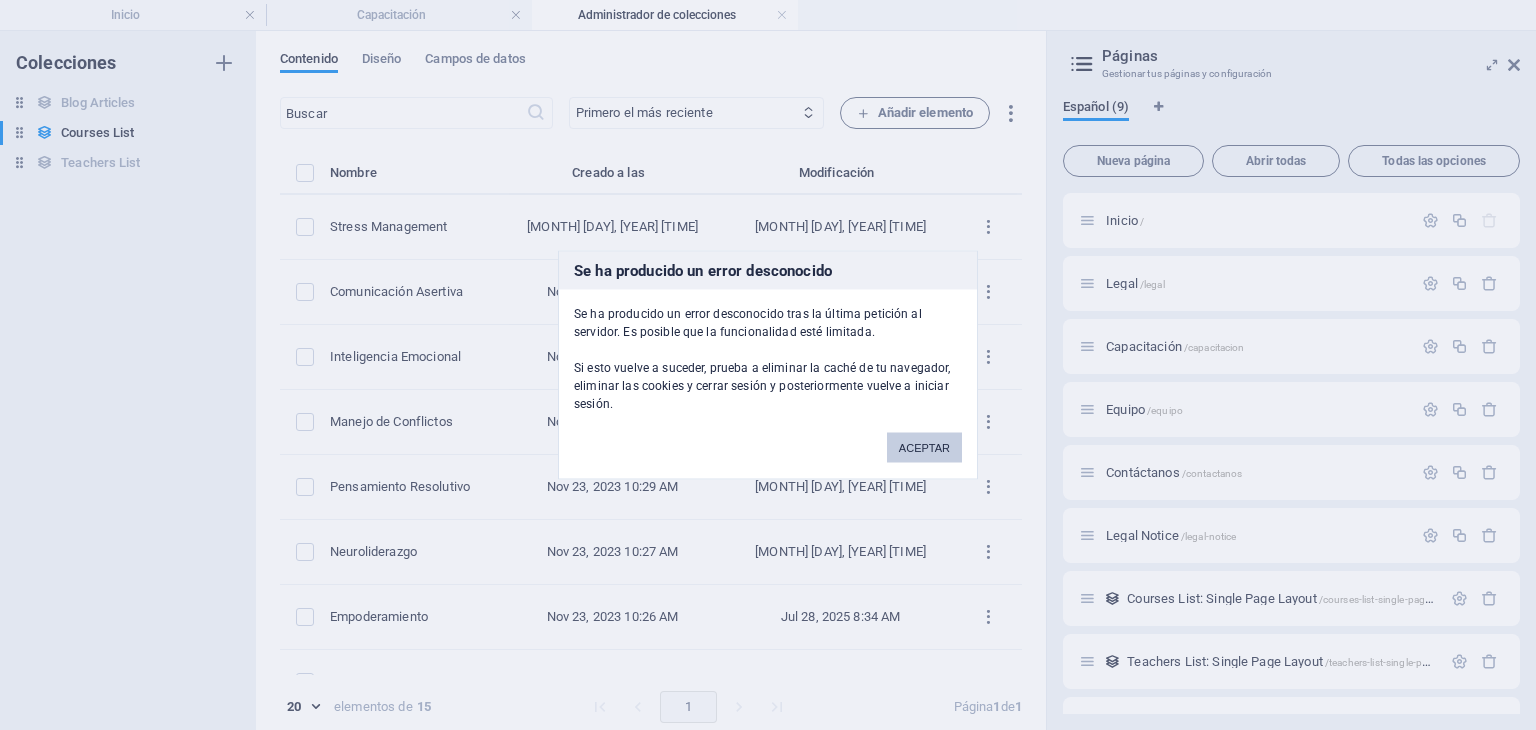 click on "ACEPTAR" at bounding box center (924, 448) 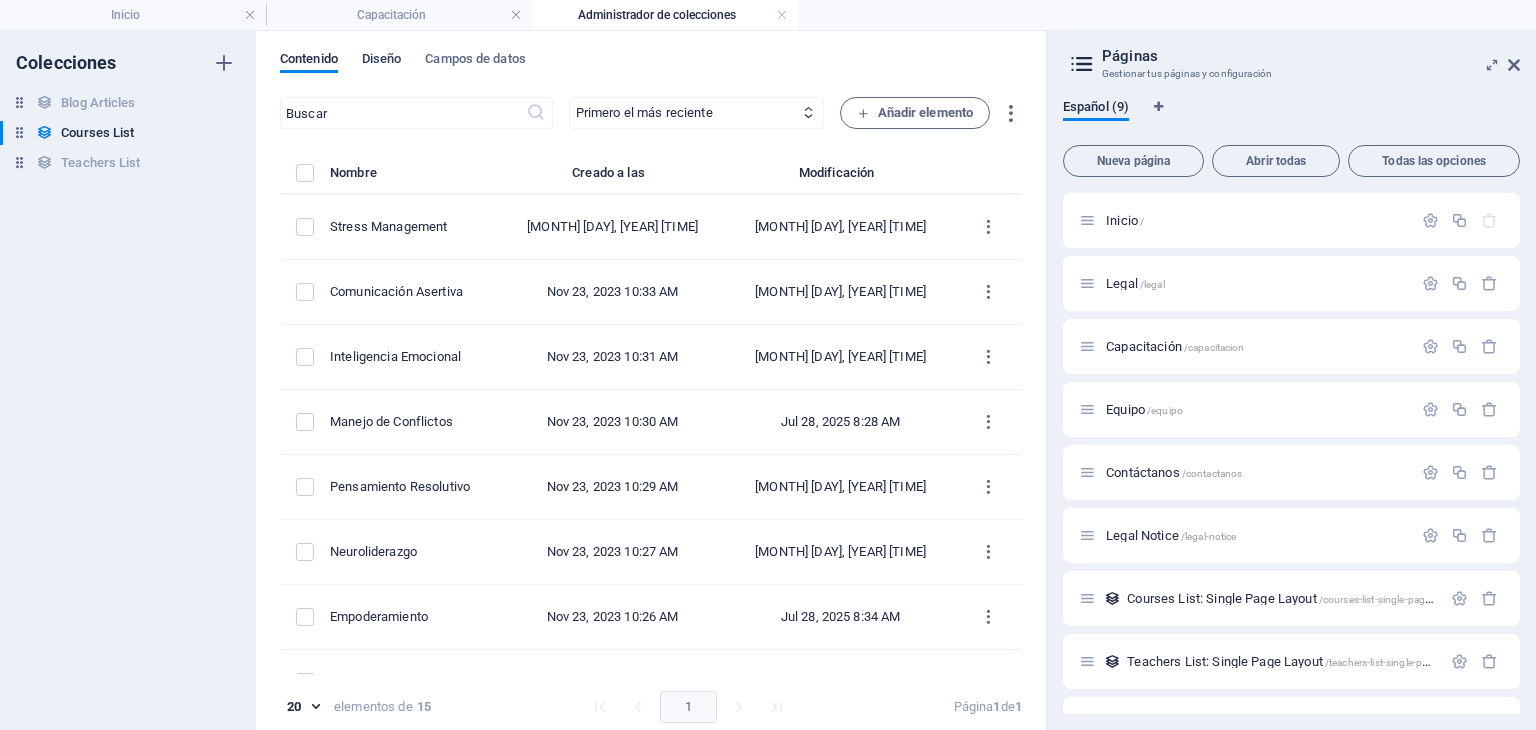 click on "Diseño" at bounding box center [382, 61] 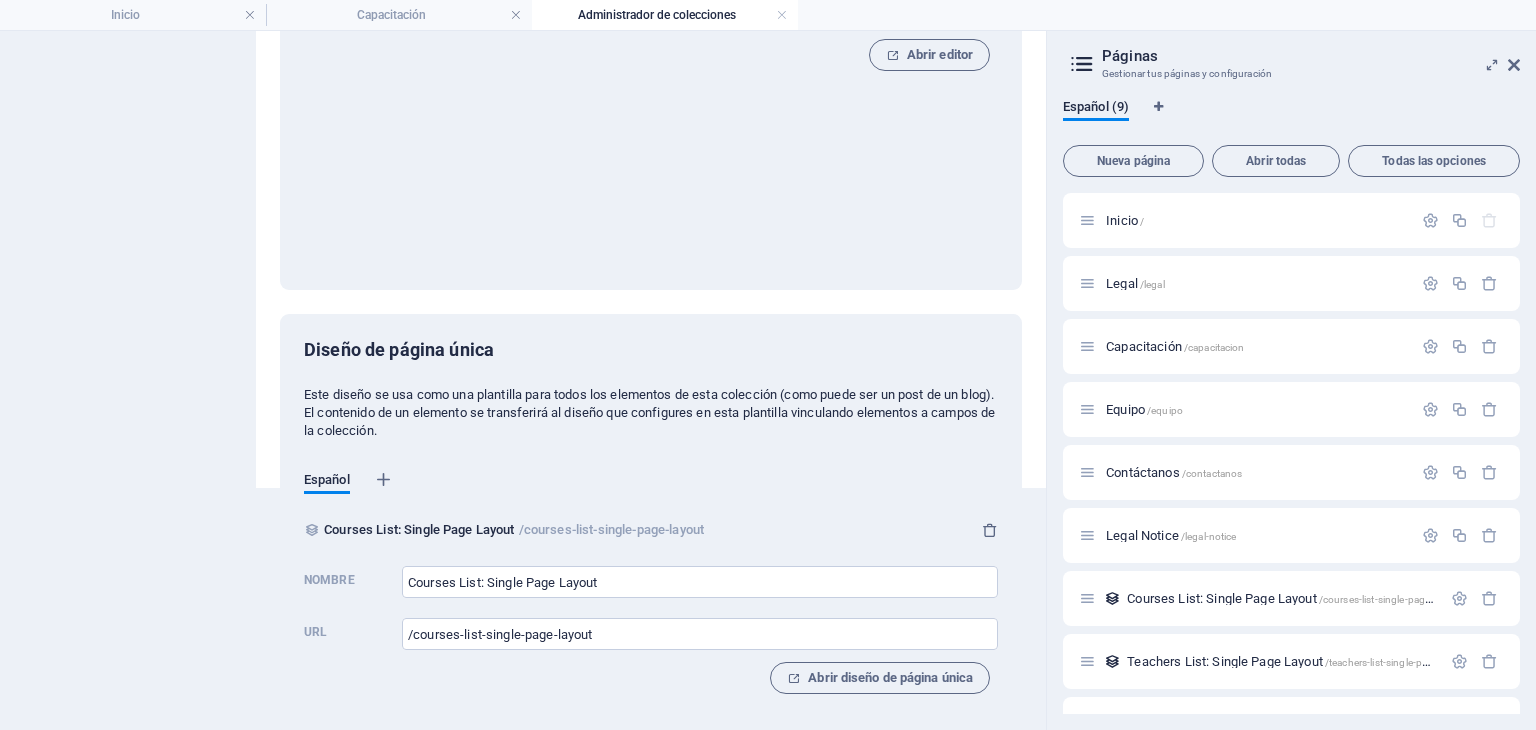 scroll, scrollTop: 245, scrollLeft: 0, axis: vertical 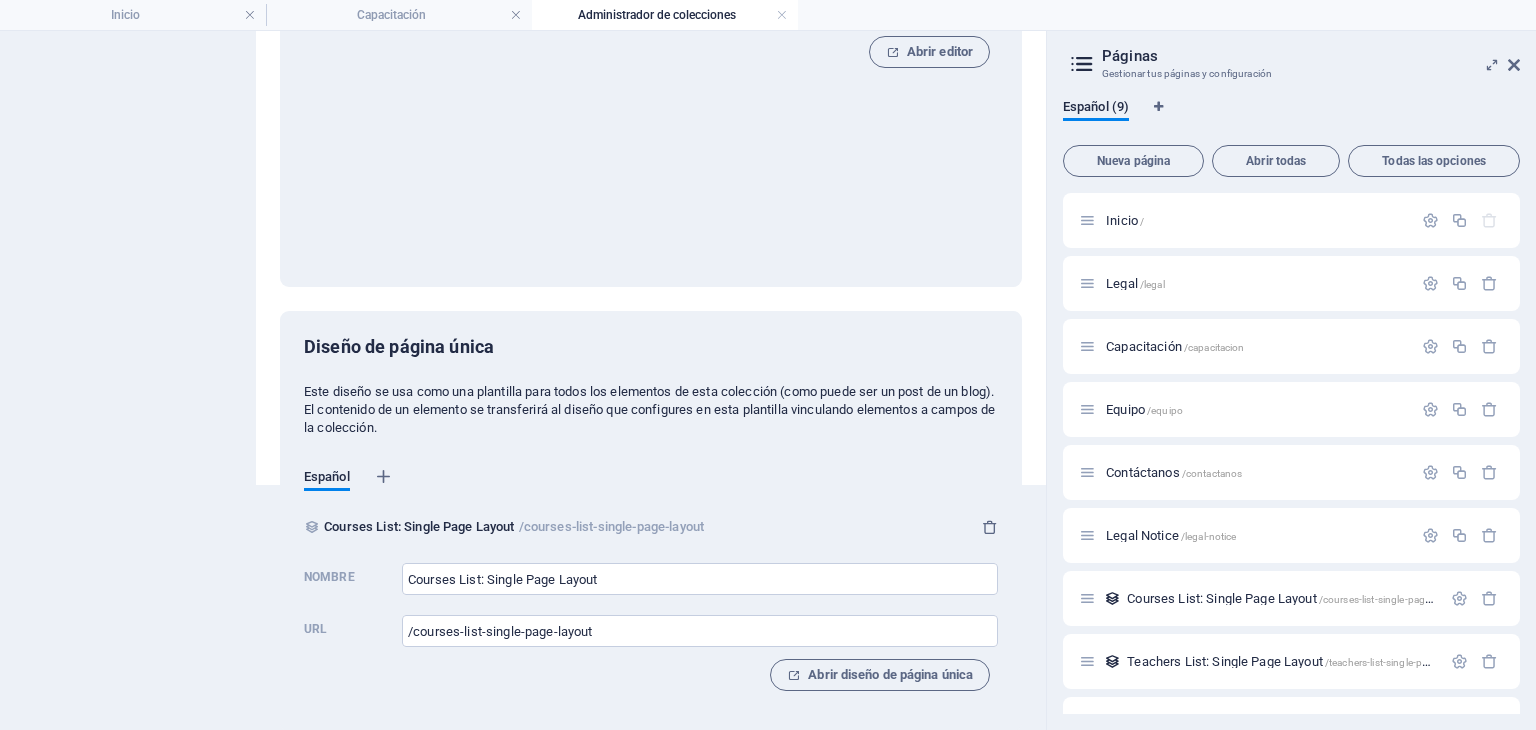 drag, startPoint x: 1045, startPoint y: 447, endPoint x: 1044, endPoint y: 196, distance: 251.002 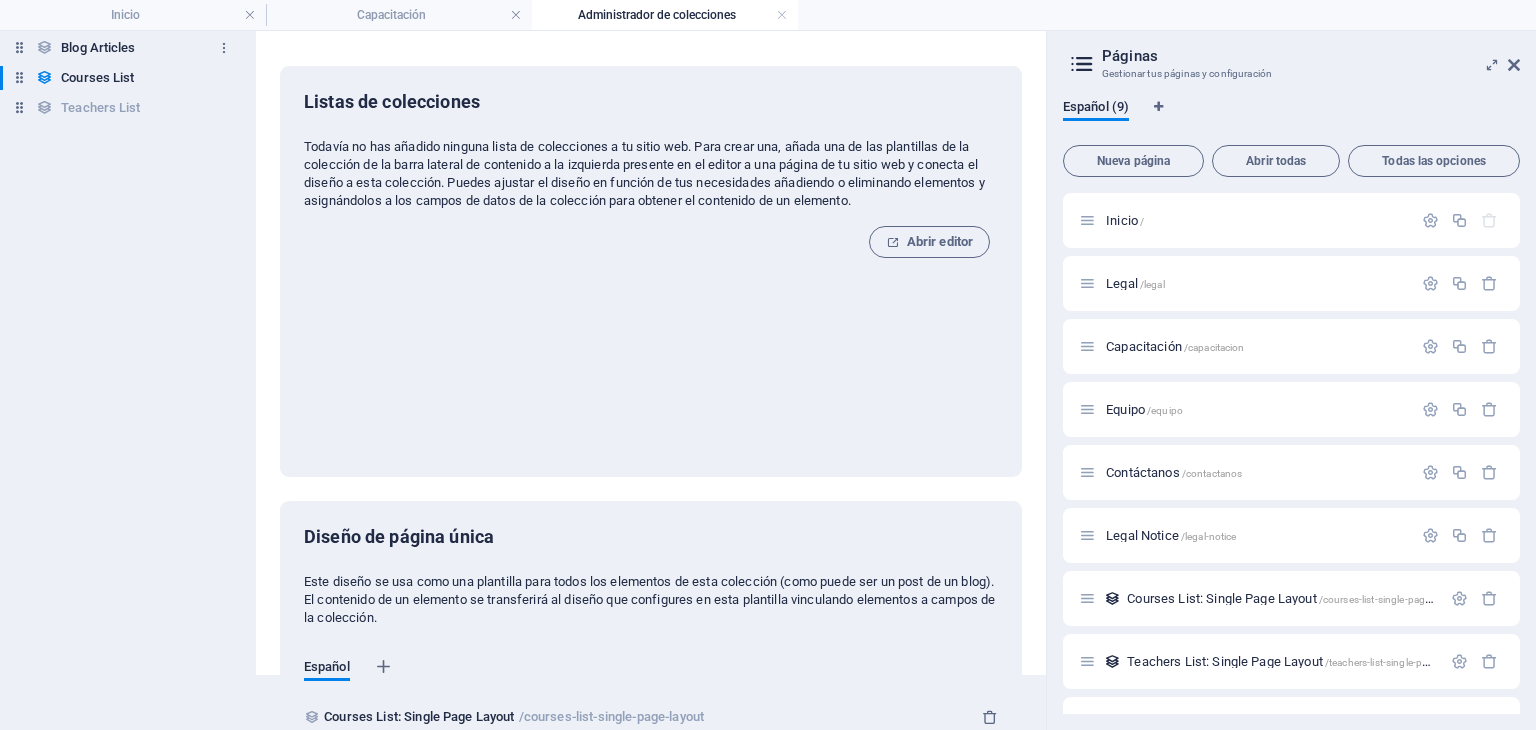 click on "Blog Articles" at bounding box center [98, 48] 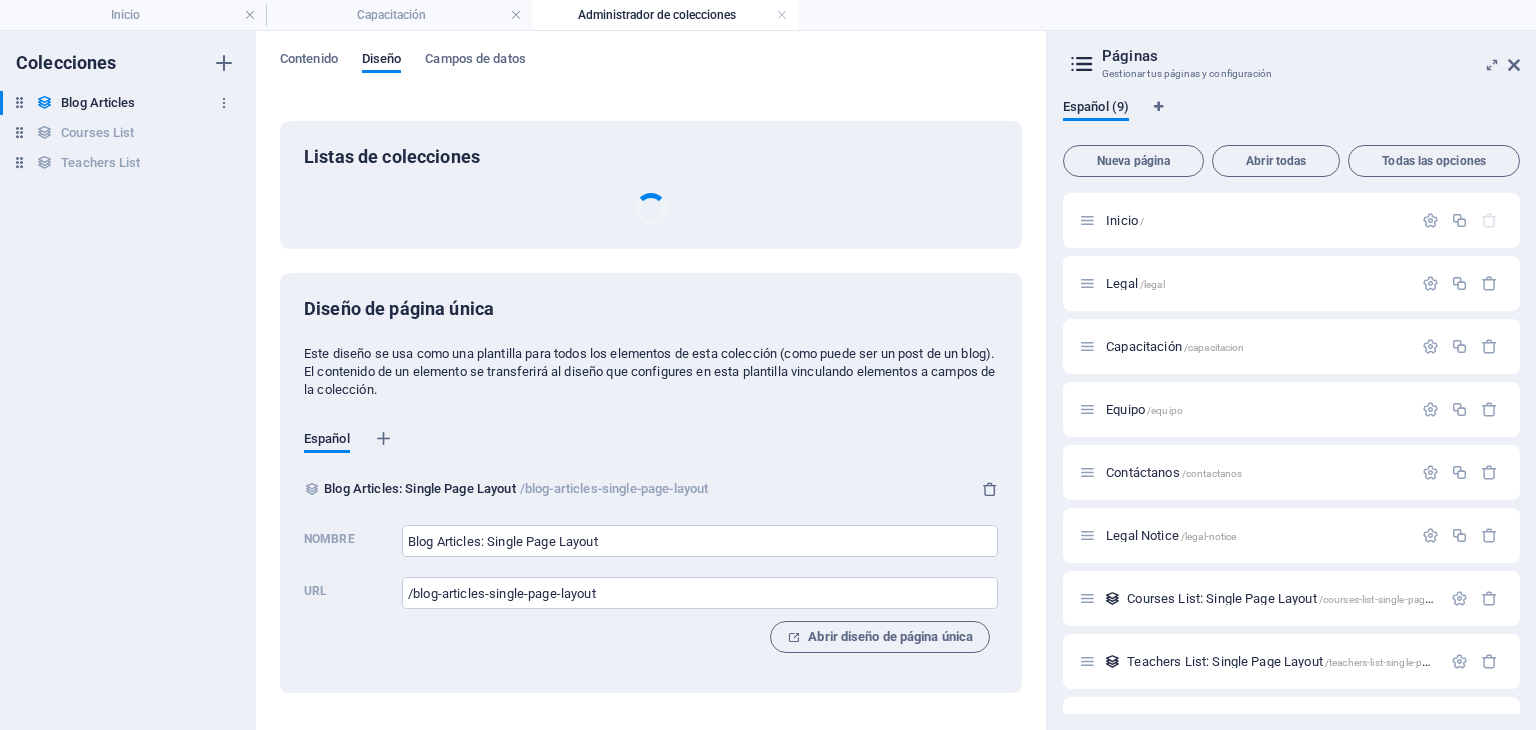 scroll, scrollTop: 0, scrollLeft: 0, axis: both 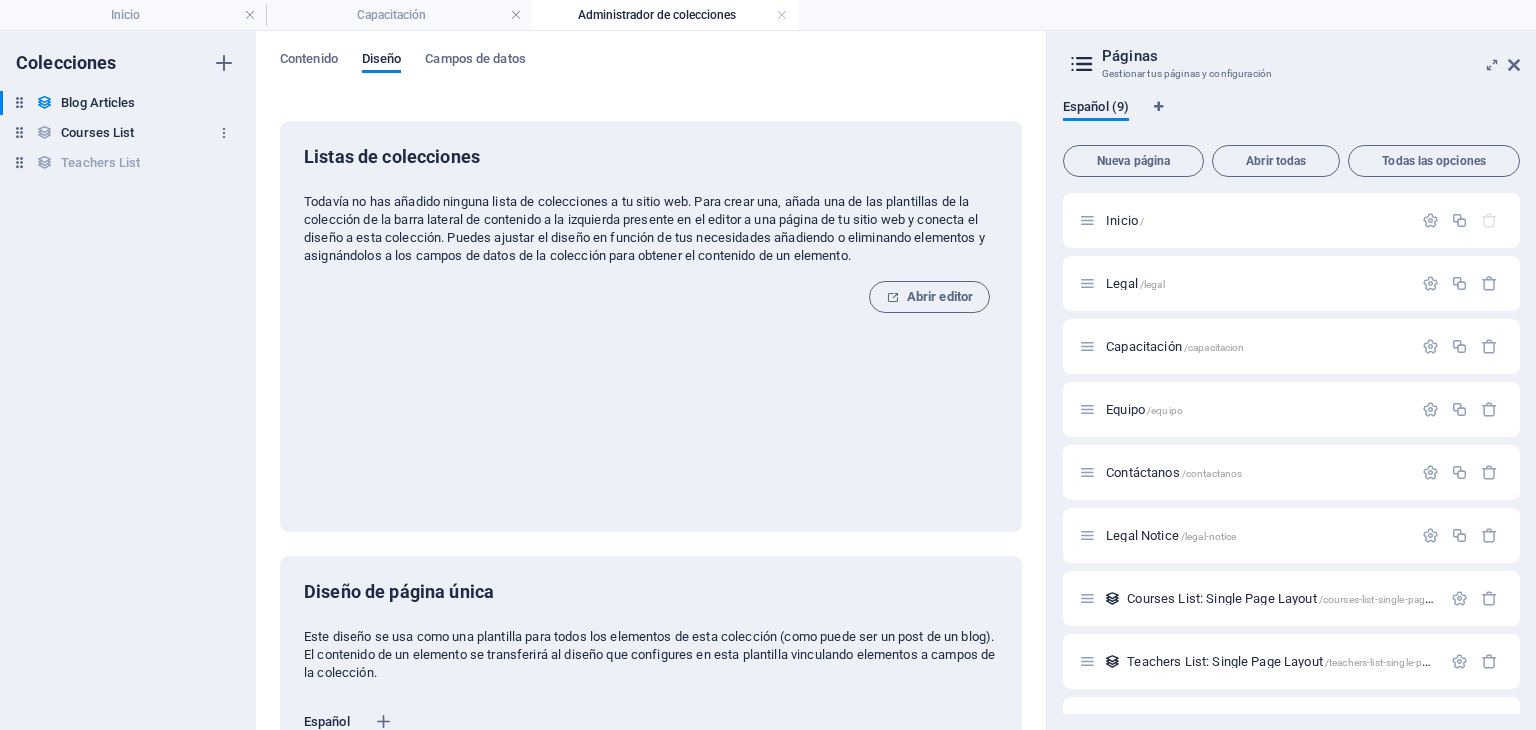 click on "Courses List" at bounding box center [97, 133] 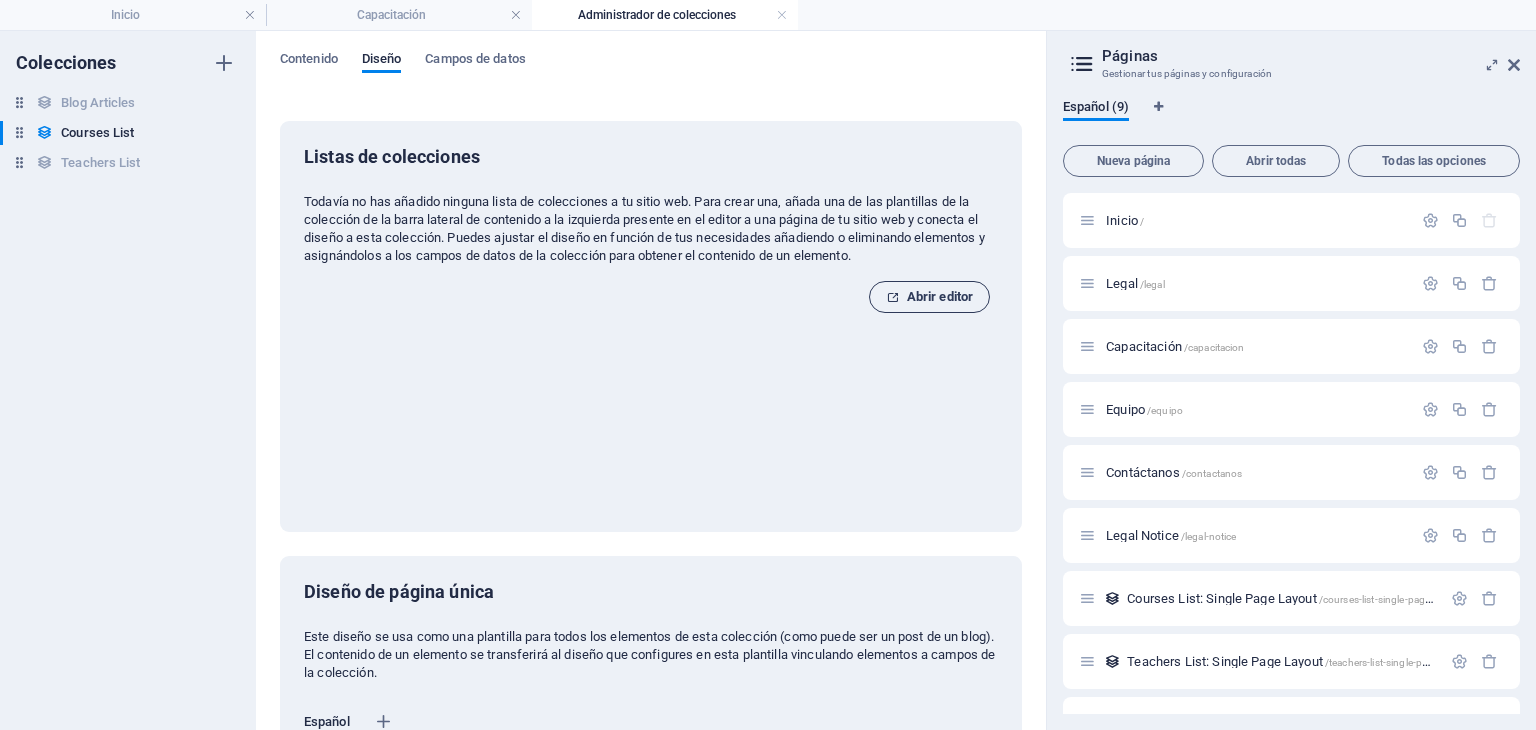 click on "Abrir editor" at bounding box center [929, 297] 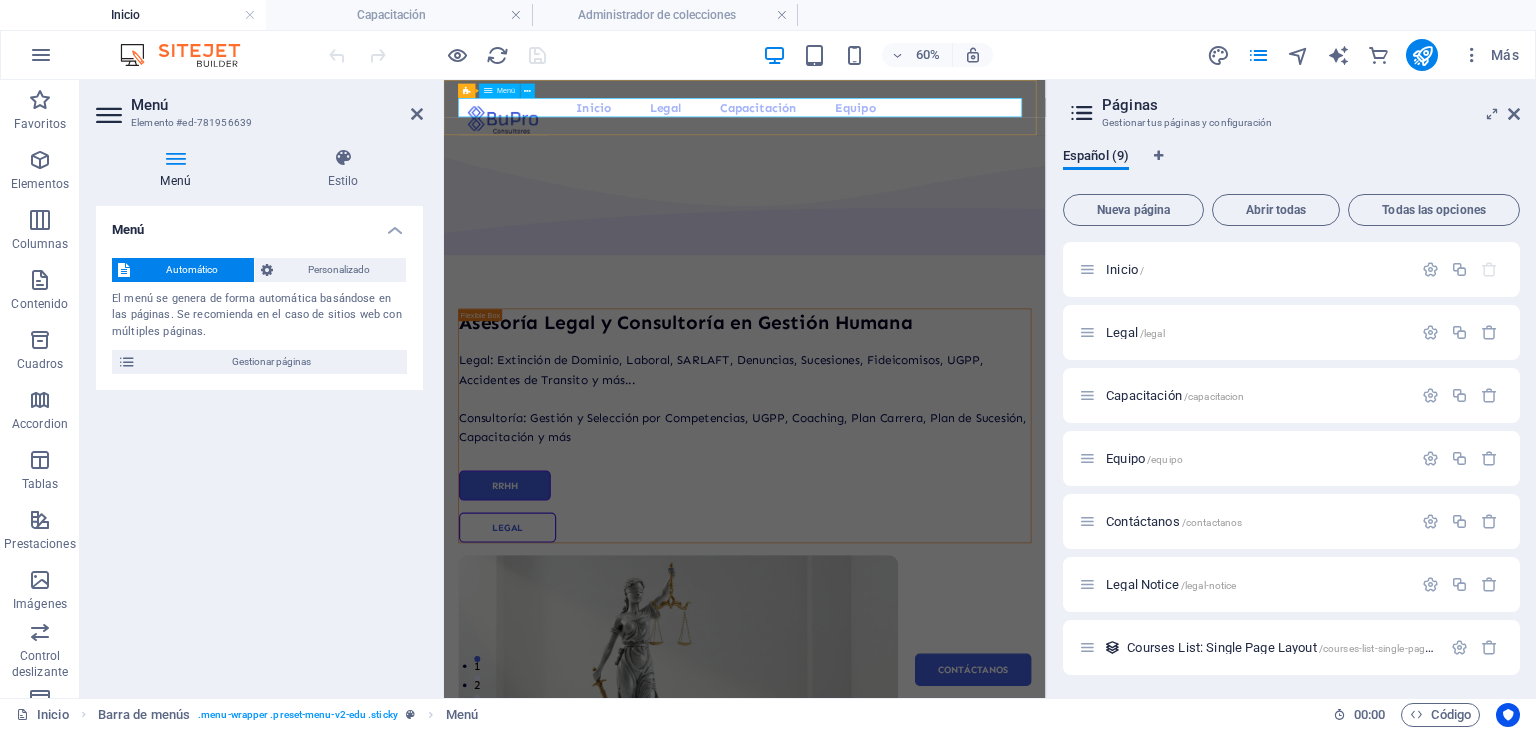 click on "Inicio Legal Capacitación Equipo Contáctanos" at bounding box center [945, 126] 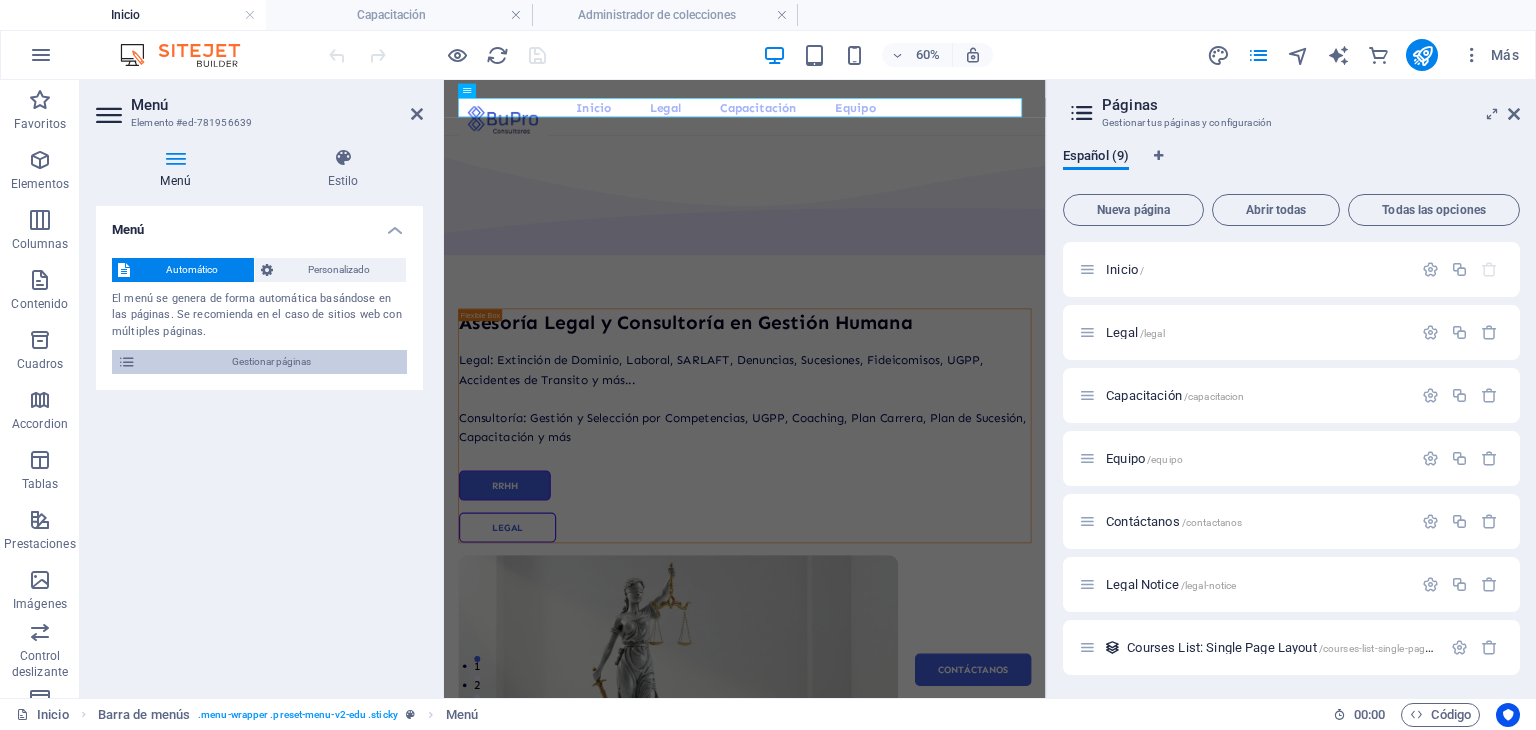 click on "Gestionar páginas" at bounding box center [271, 362] 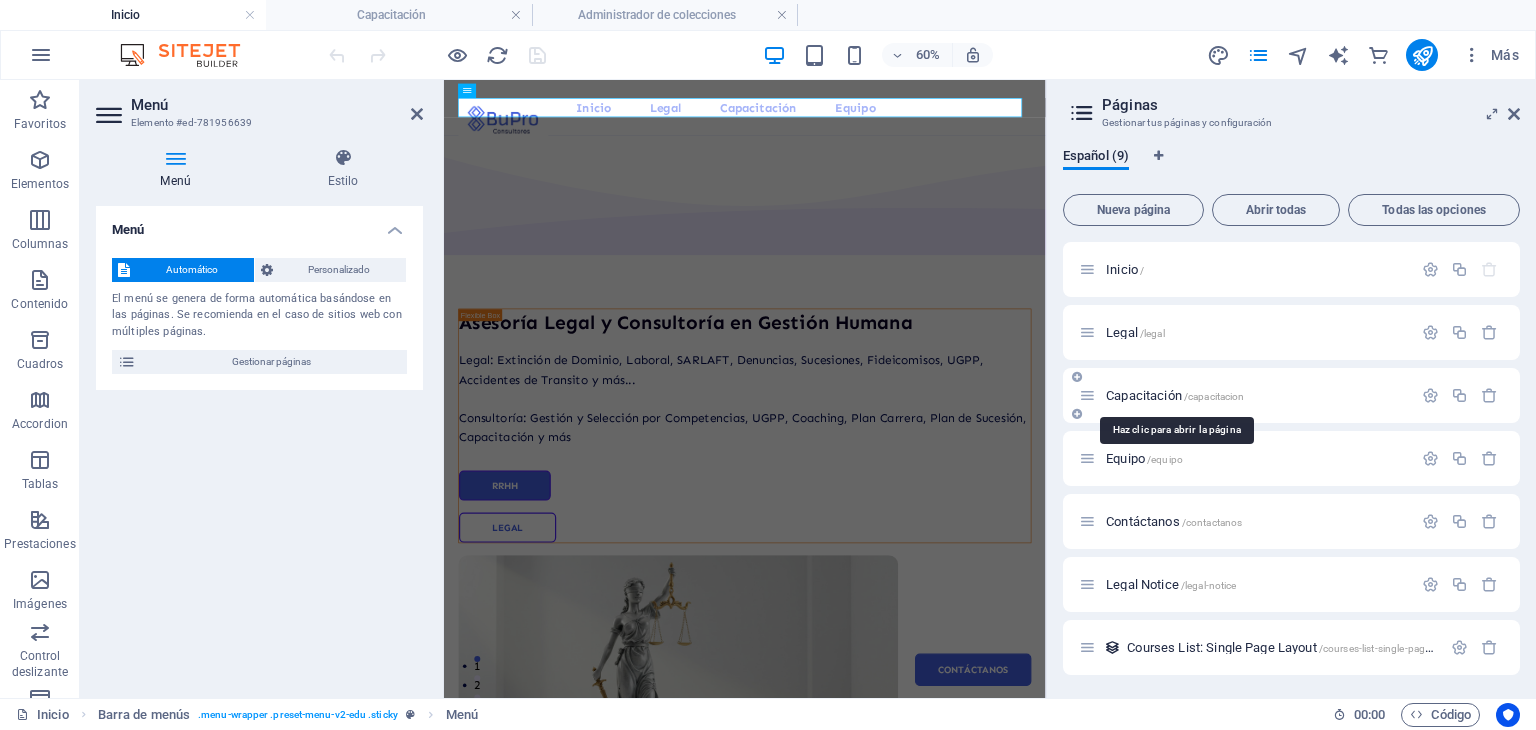 click on "Capacitación /capacitacion" at bounding box center [1175, 395] 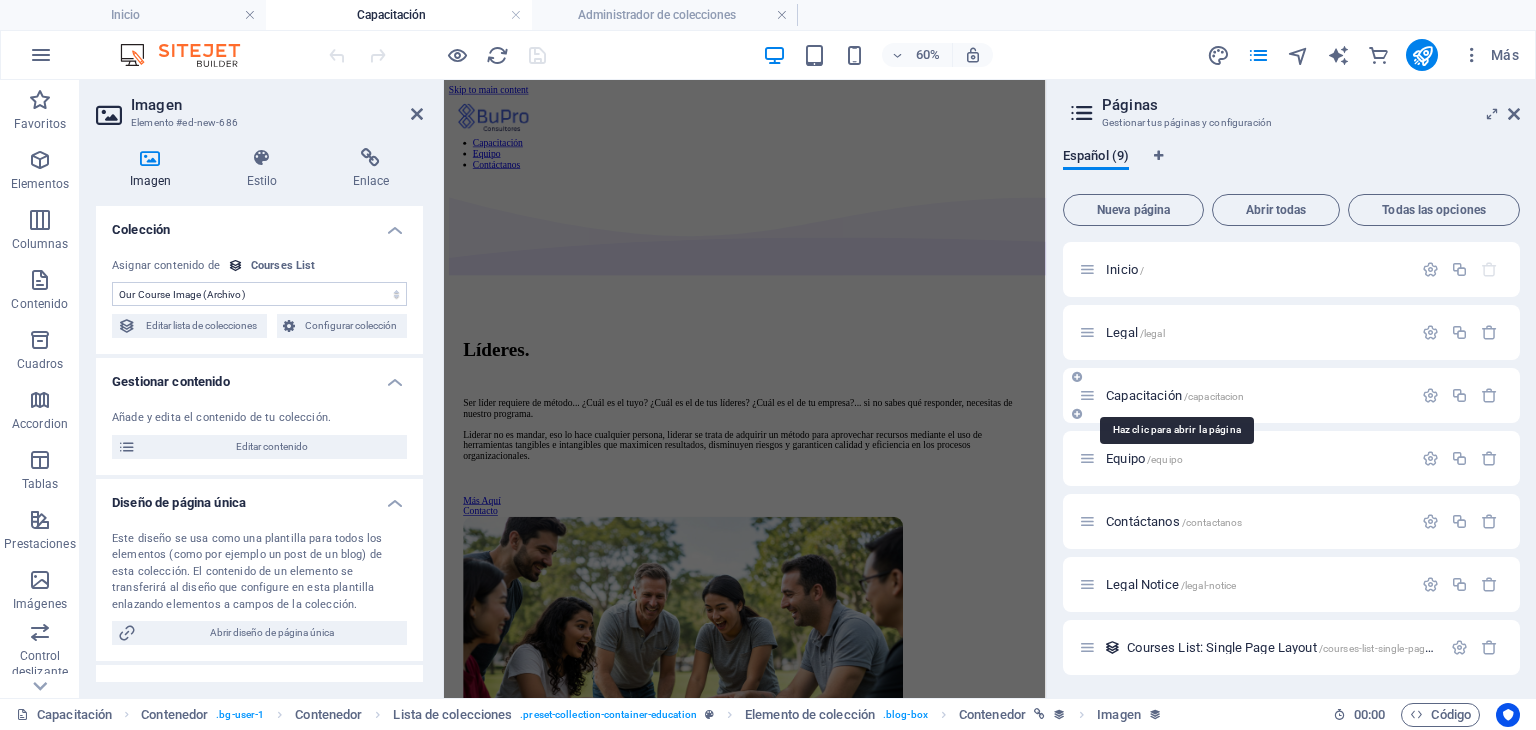 scroll, scrollTop: 920, scrollLeft: 0, axis: vertical 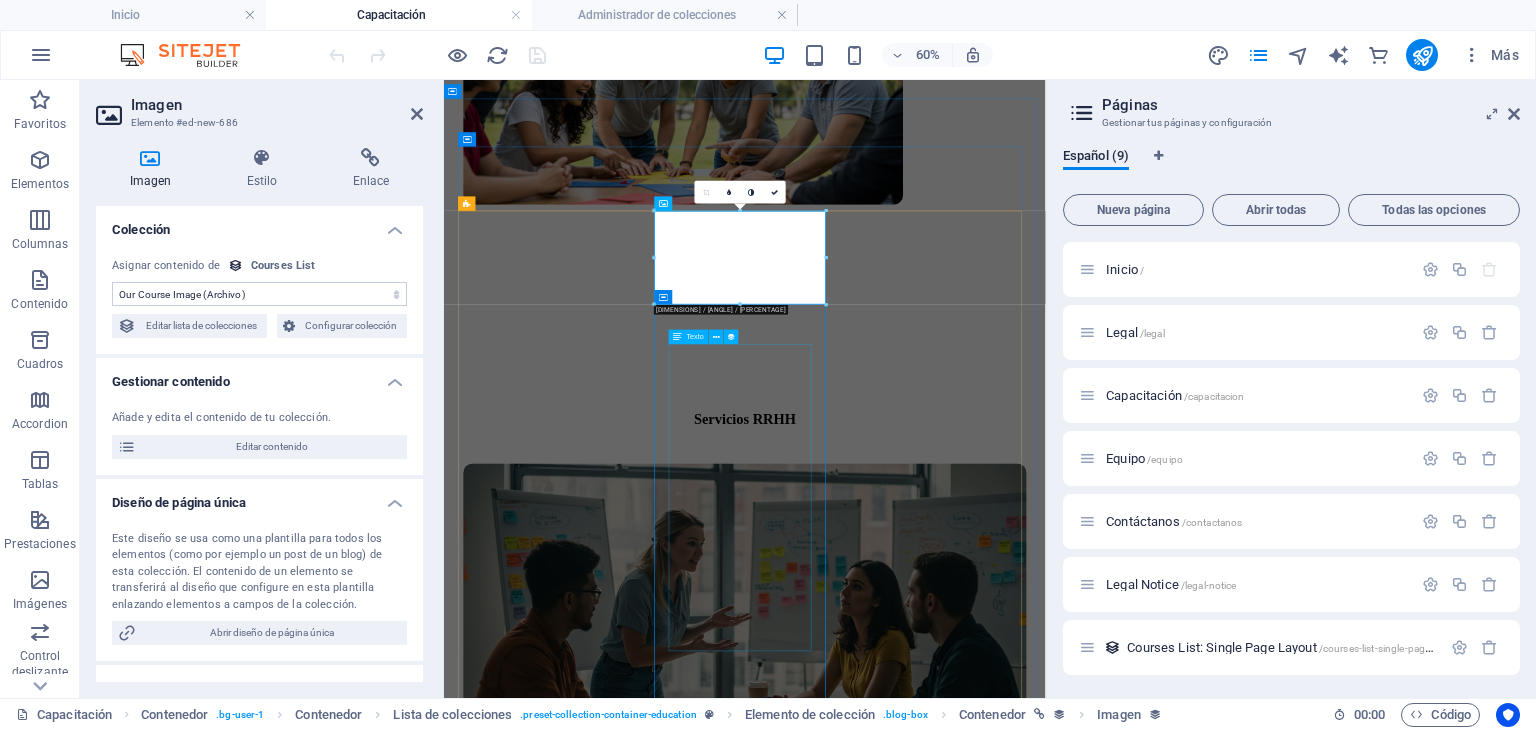 click on "Ofrecemos cursos presenciales online sincrónicos y asincrónicos que le permitirán obtener las competencias a su equipo de trabajo para lograr metas, garantizar la calidad del trabajo y relaciones humanas armónicas y efectivas. Nuestros cursos más destacados son: Pensamiento Resolutivo, Neuroliderazgo, entre otros." at bounding box center [945, 2261] 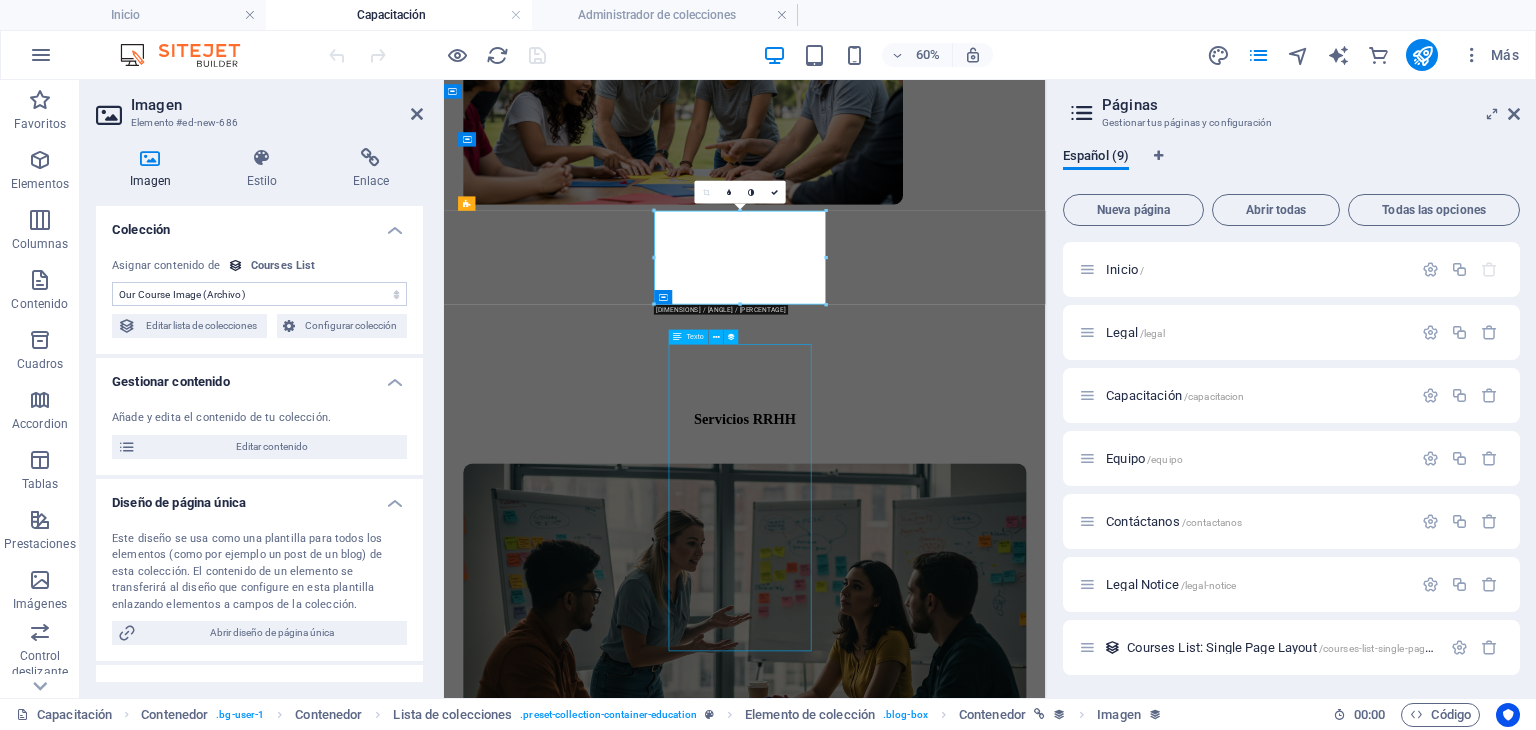 click on "Ofrecemos cursos presenciales online sincrónicos y asincrónicos que le permitirán obtener las competencias a su equipo de trabajo para lograr metas, garantizar la calidad del trabajo y relaciones humanas armónicas y efectivas. Nuestros cursos más destacados son: Pensamiento Resolutivo, Neuroliderazgo, entre otros." at bounding box center (945, 2261) 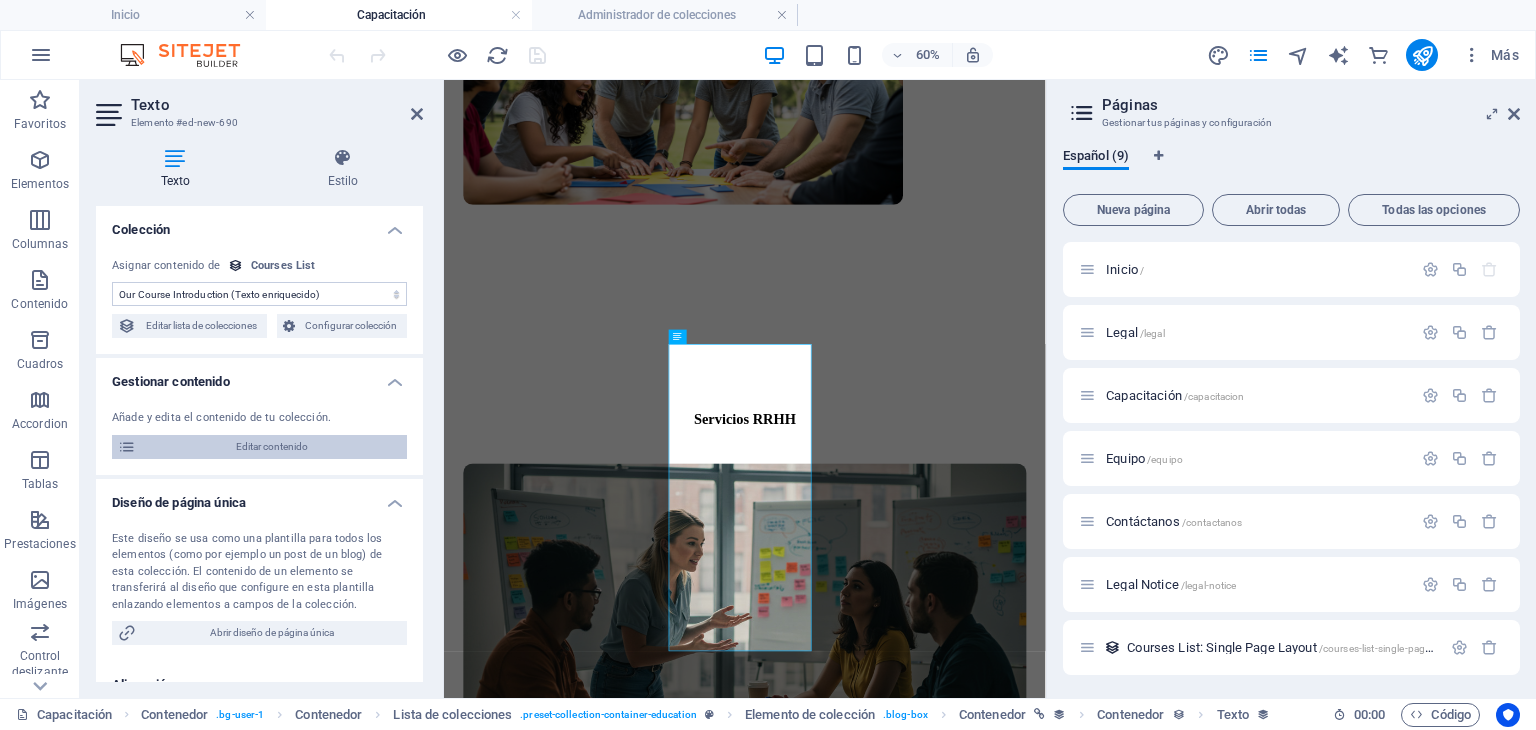 click on "Editar contenido" at bounding box center [271, 447] 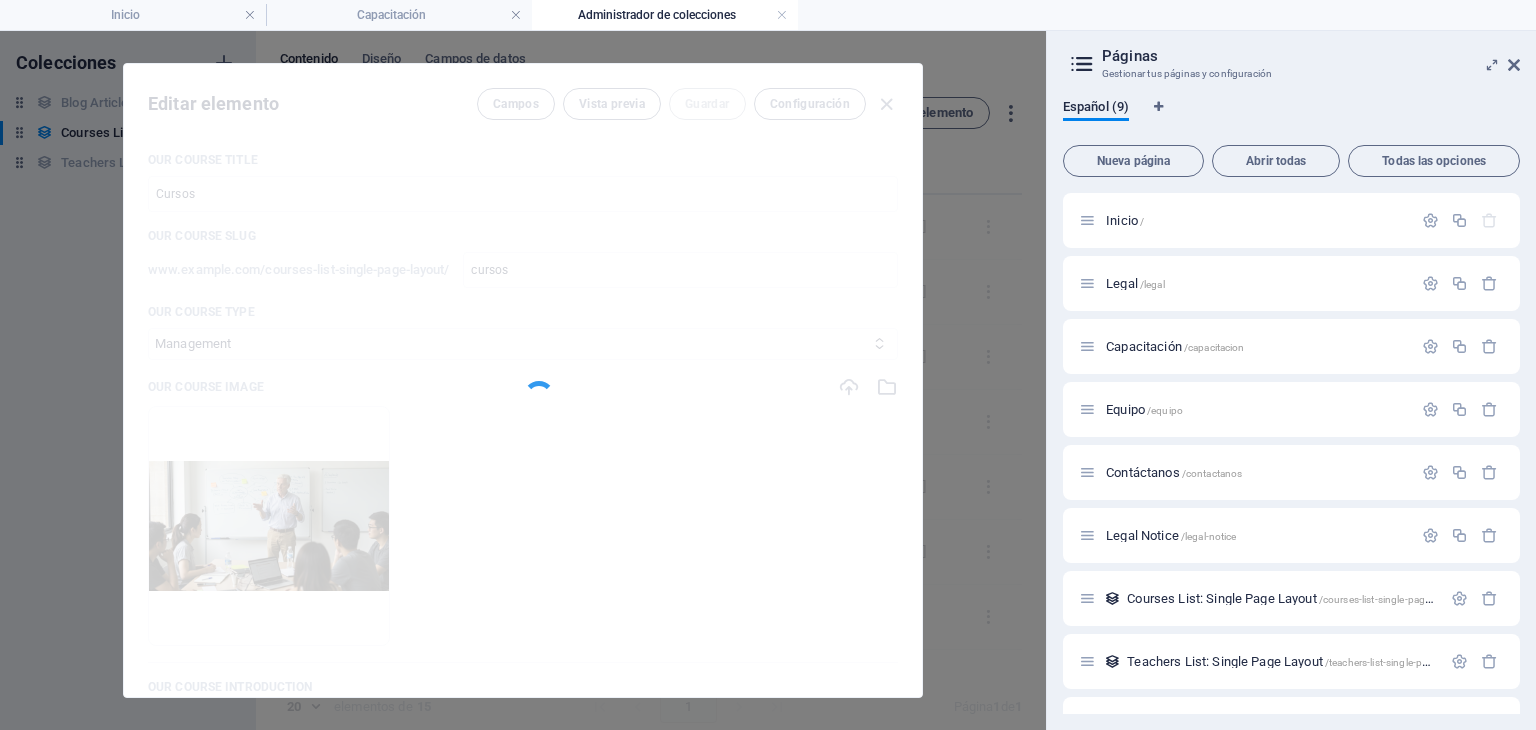 scroll, scrollTop: 0, scrollLeft: 0, axis: both 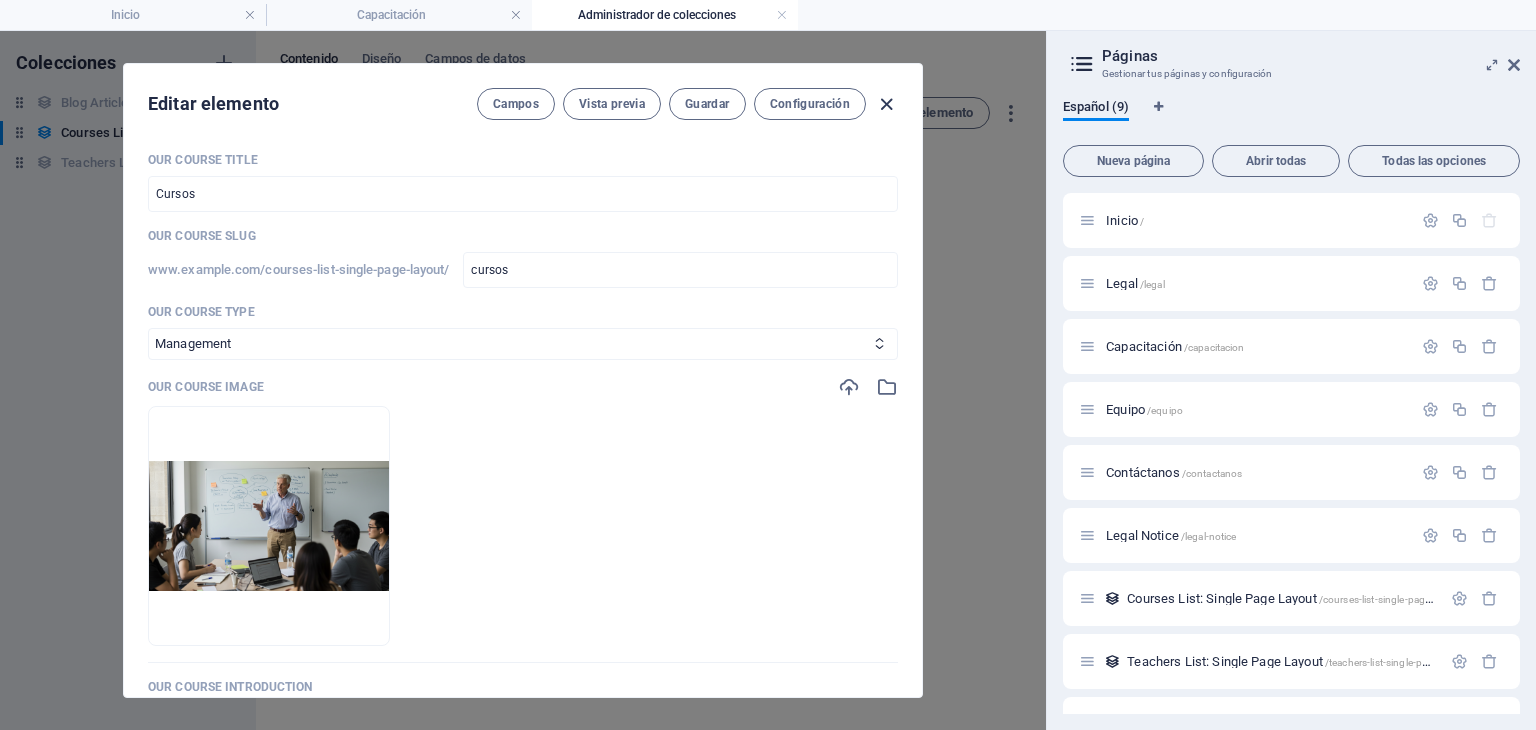click at bounding box center [886, 104] 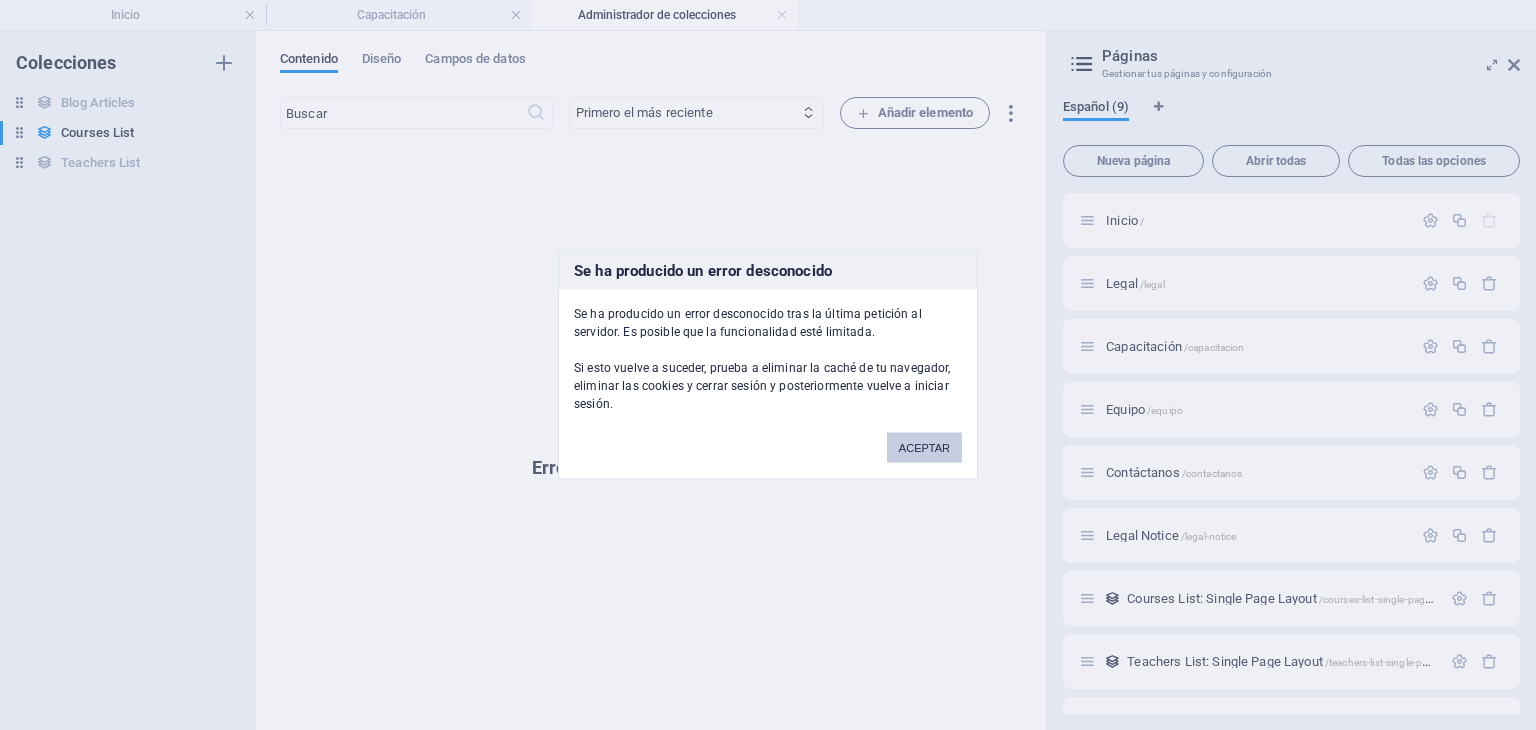 click on "ACEPTAR" at bounding box center [924, 448] 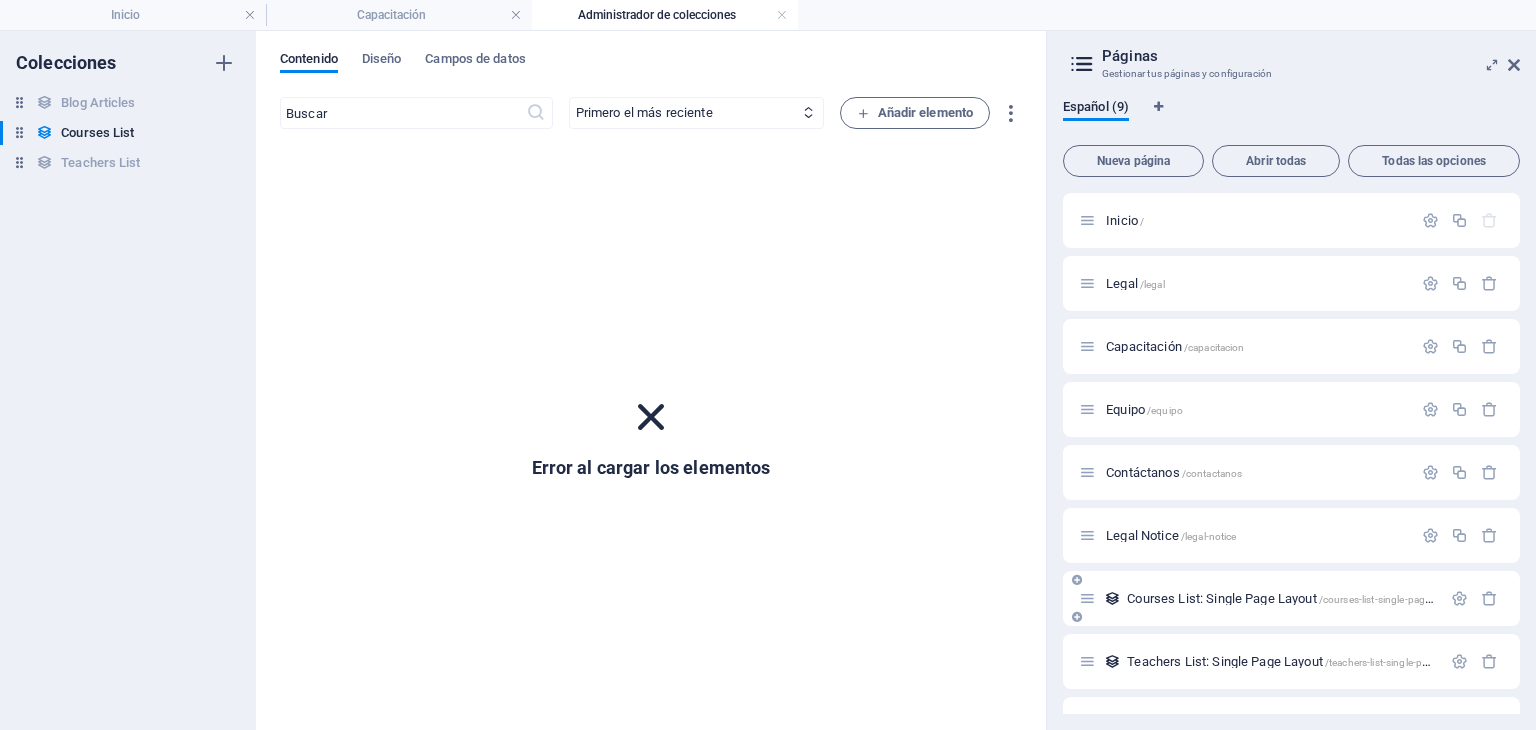 click on "Courses List: Single Page Layout /courses-list-single-page-layout" at bounding box center (1294, 598) 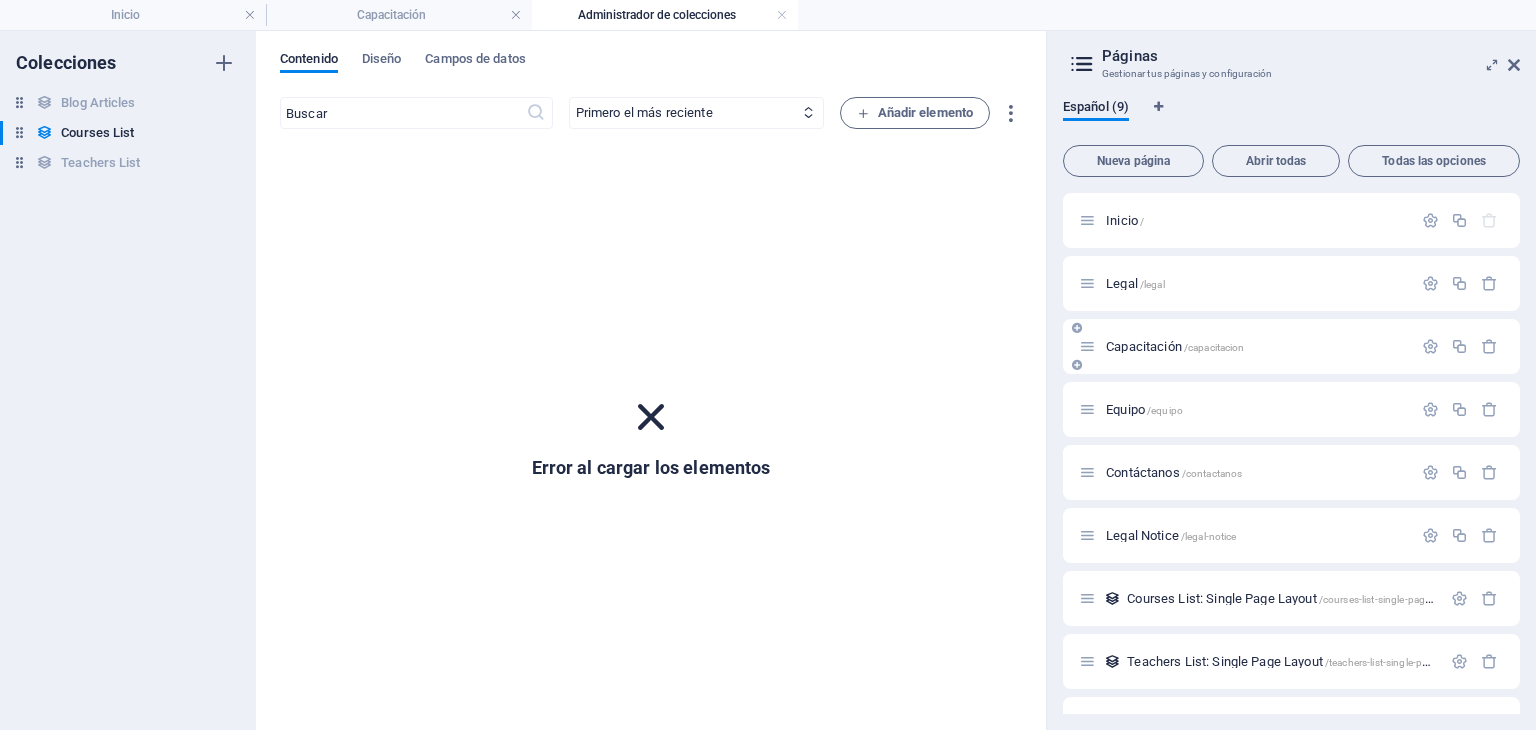 click on "Capacitación /capacitacion" at bounding box center (1175, 346) 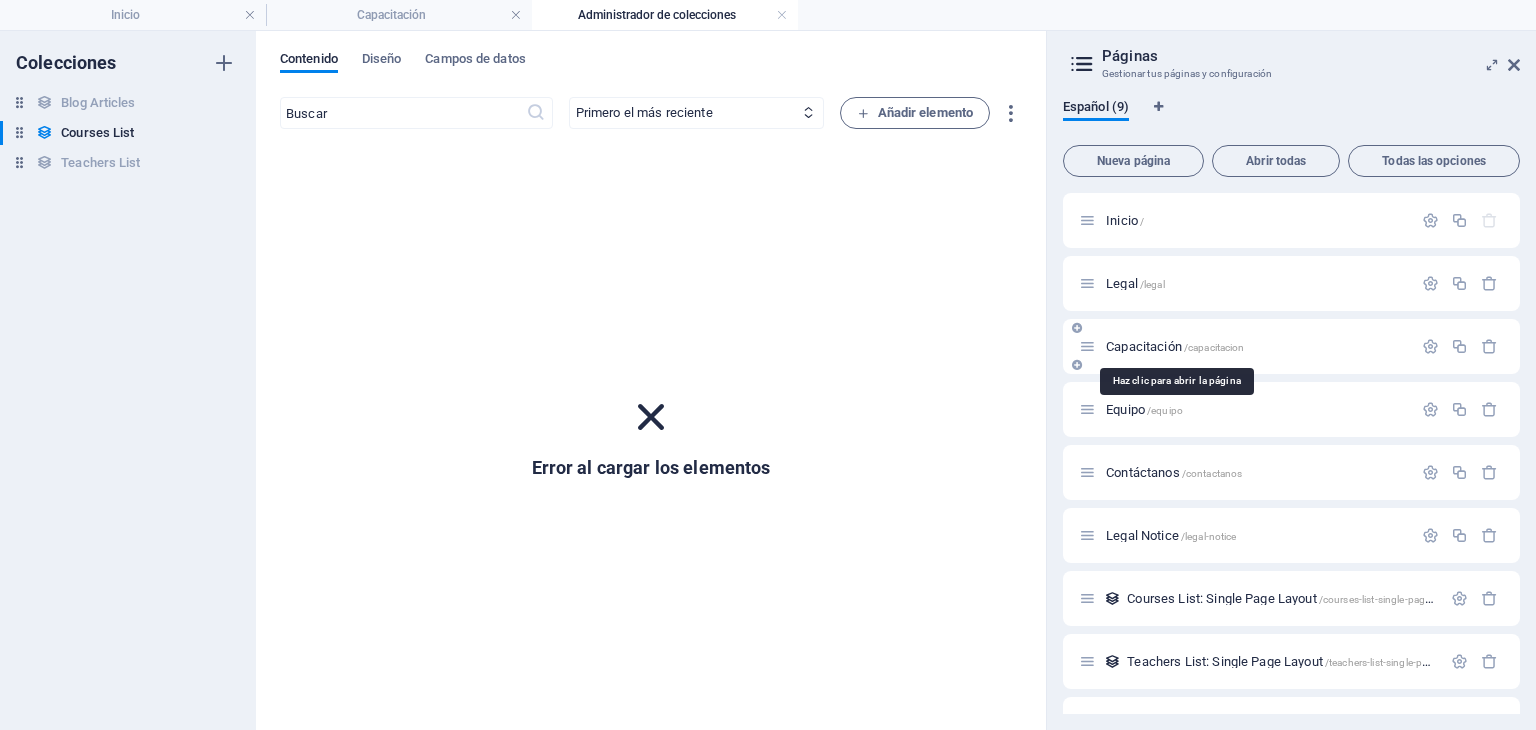 click on "Capacitación /capacitacion" at bounding box center [1175, 346] 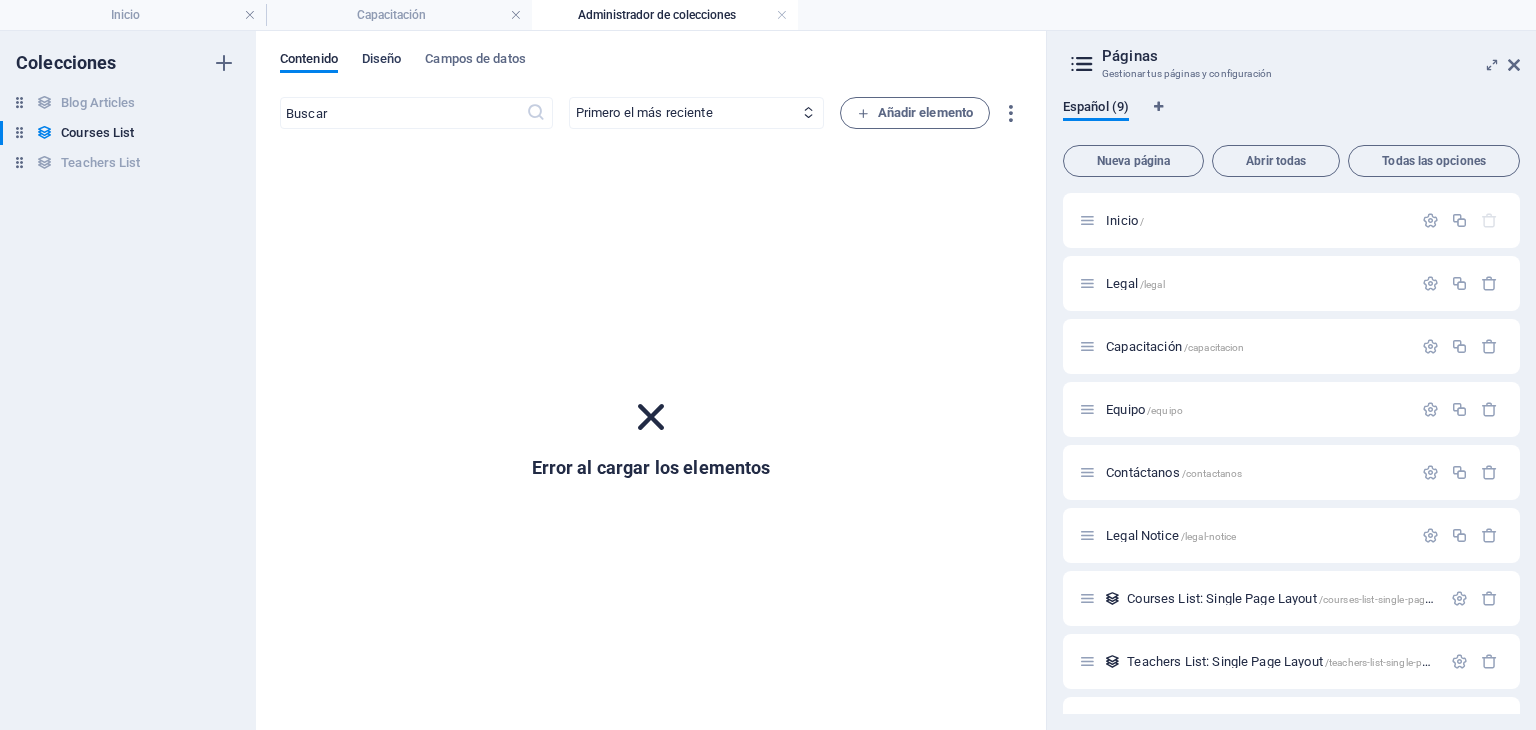 click on "Diseño" at bounding box center (382, 61) 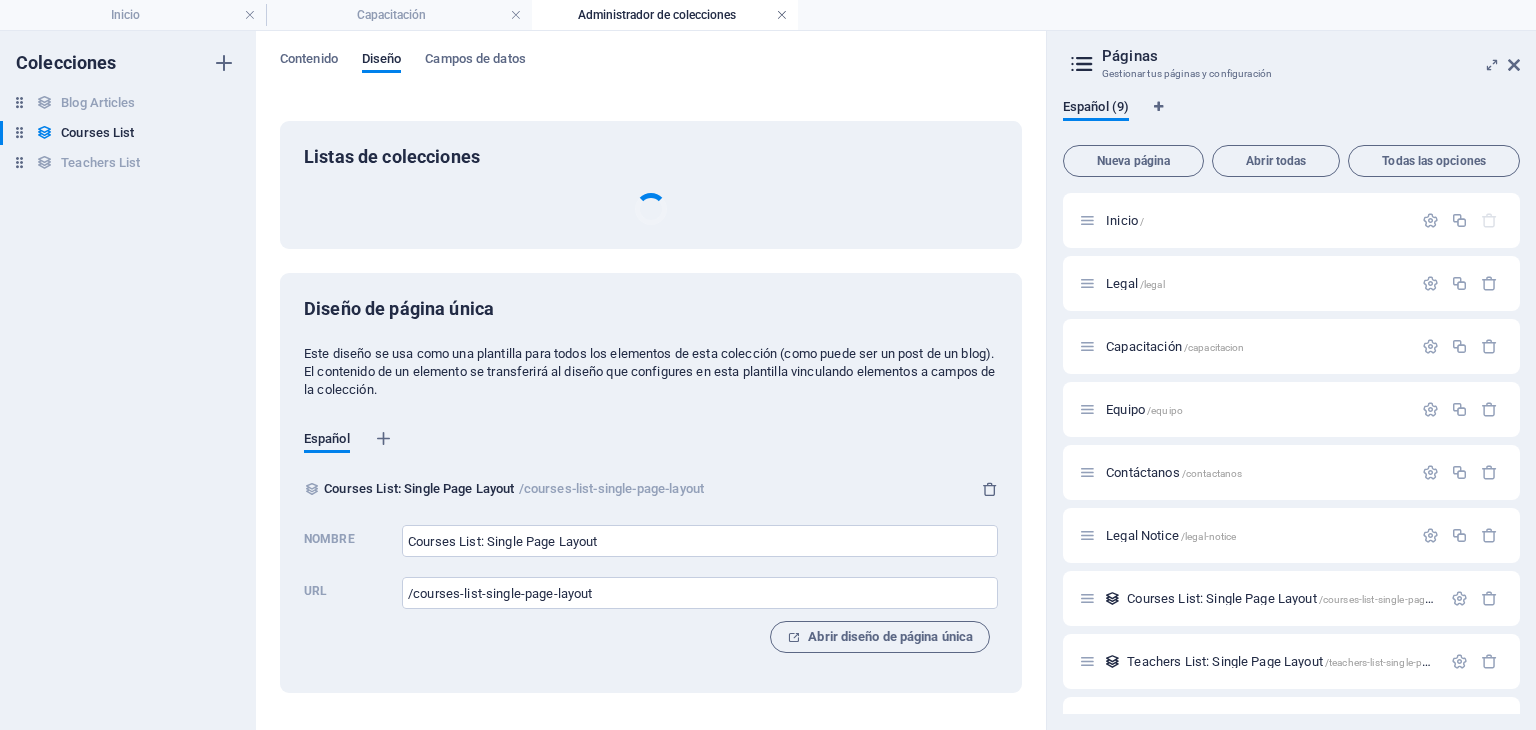 click at bounding box center (782, 15) 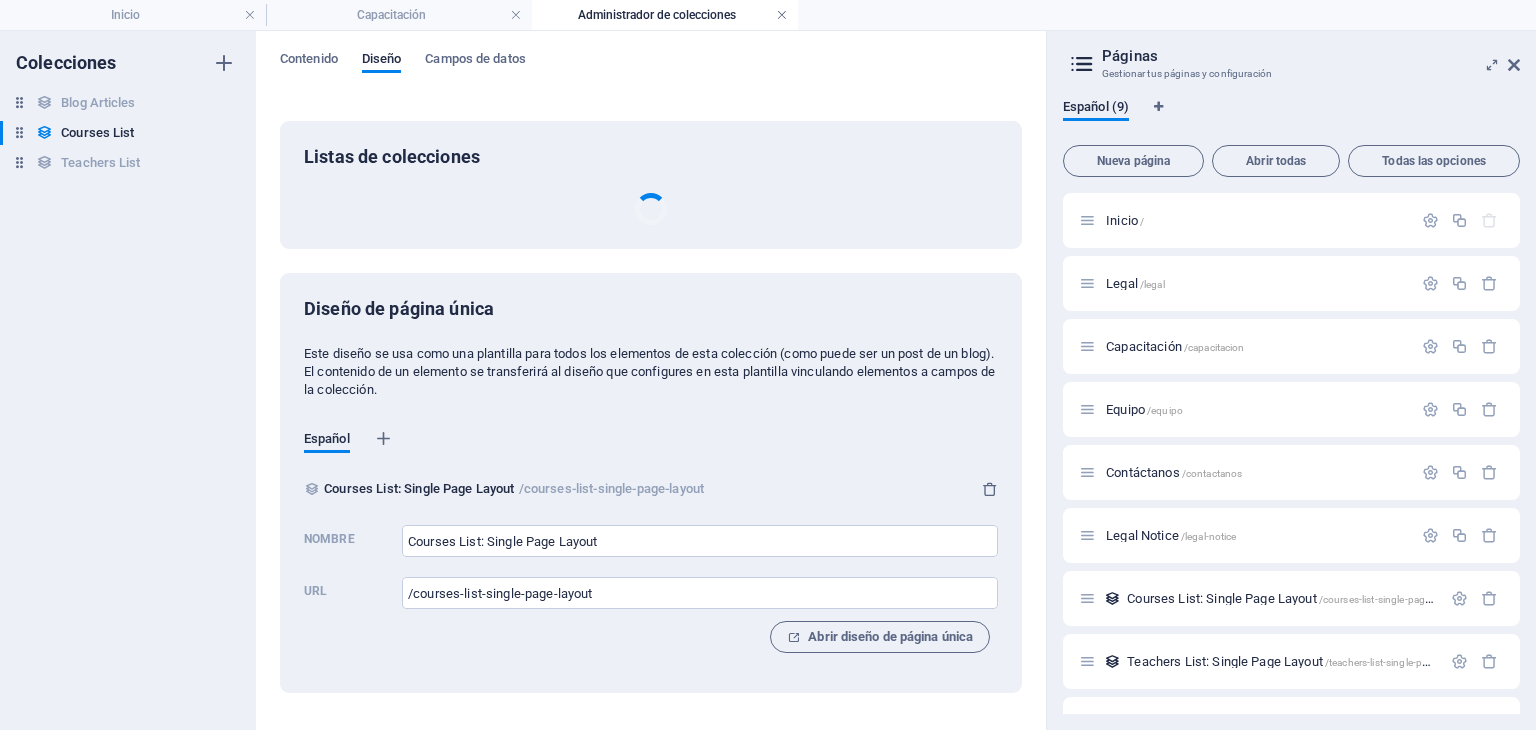 scroll, scrollTop: 920, scrollLeft: 0, axis: vertical 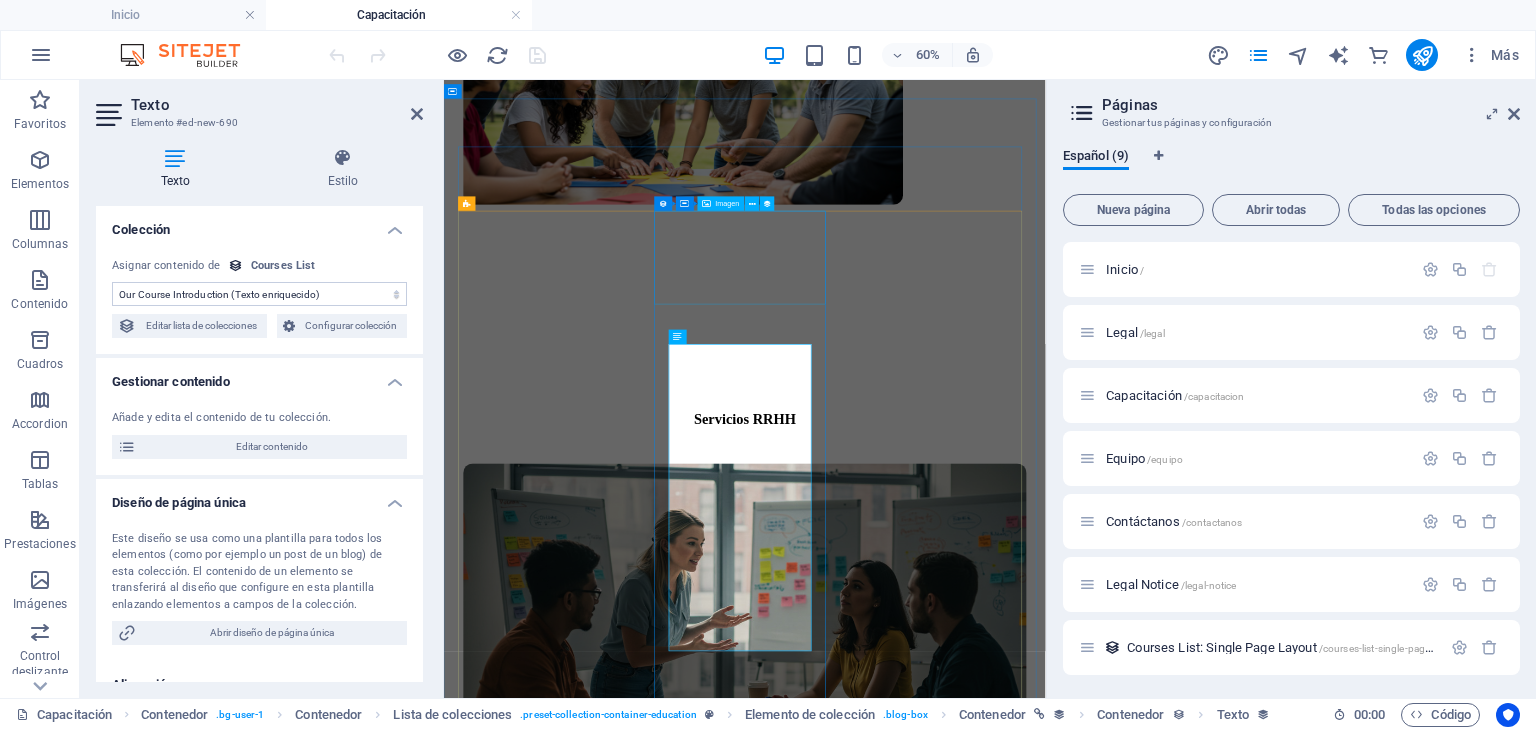 click at bounding box center [945, 1864] 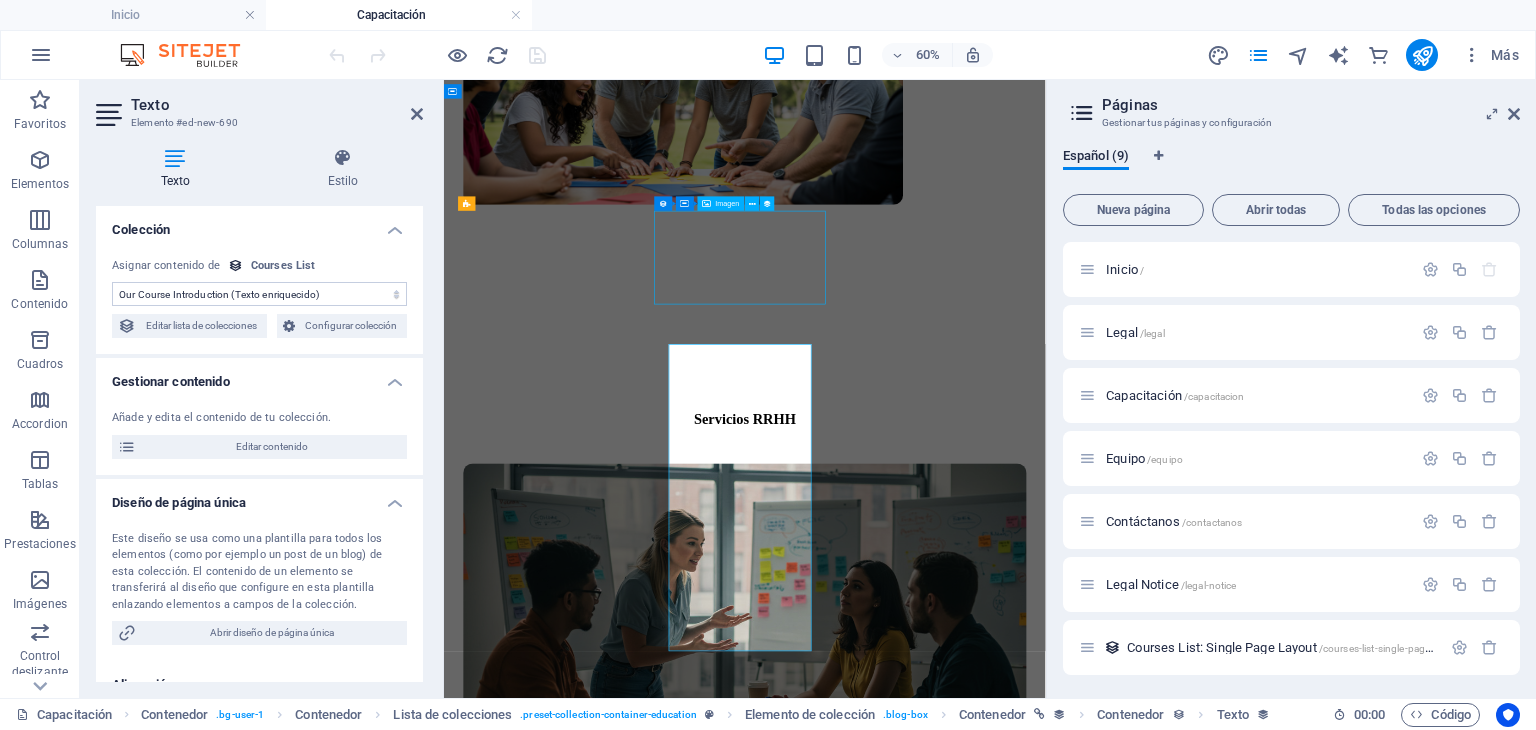 click at bounding box center [945, 1864] 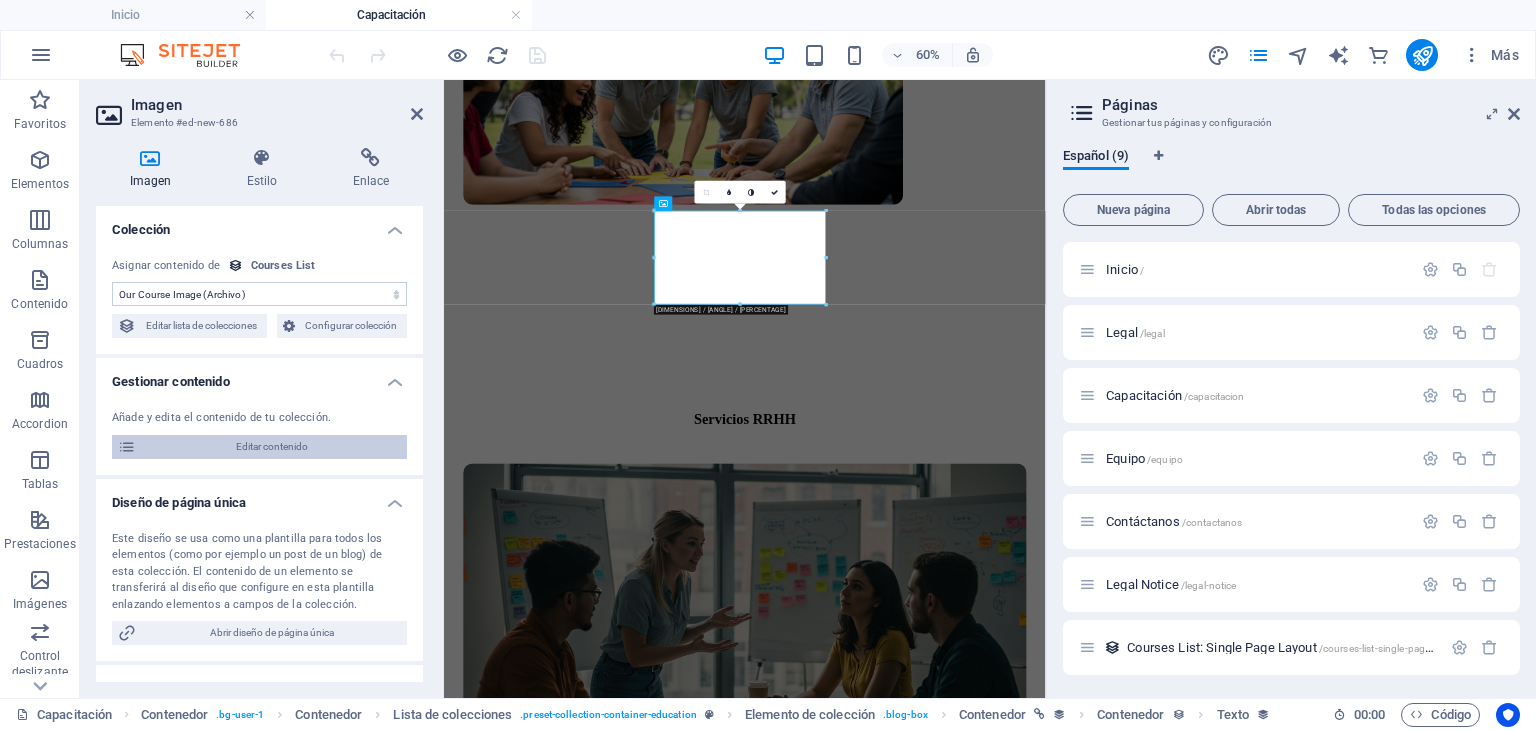 click on "Editar contenido" at bounding box center [271, 447] 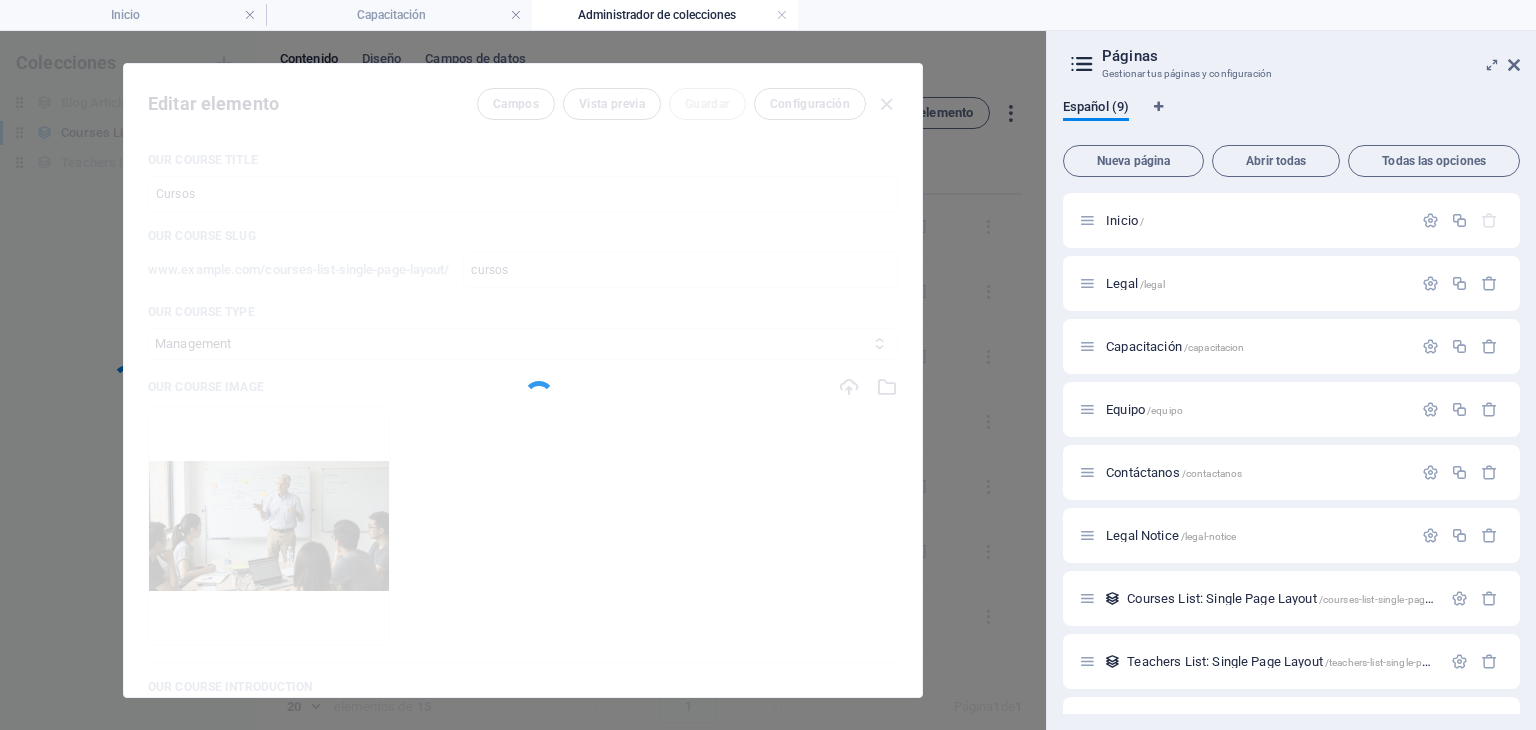 scroll, scrollTop: 0, scrollLeft: 0, axis: both 